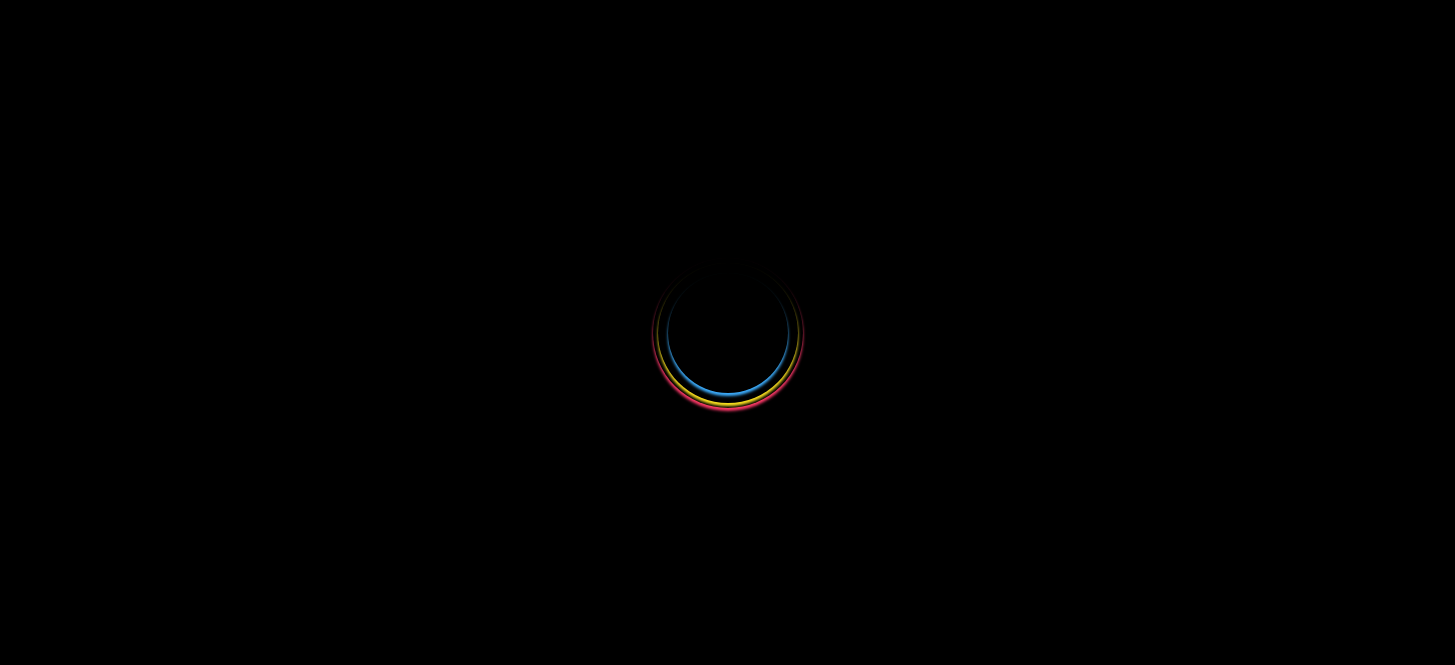 scroll, scrollTop: 0, scrollLeft: 0, axis: both 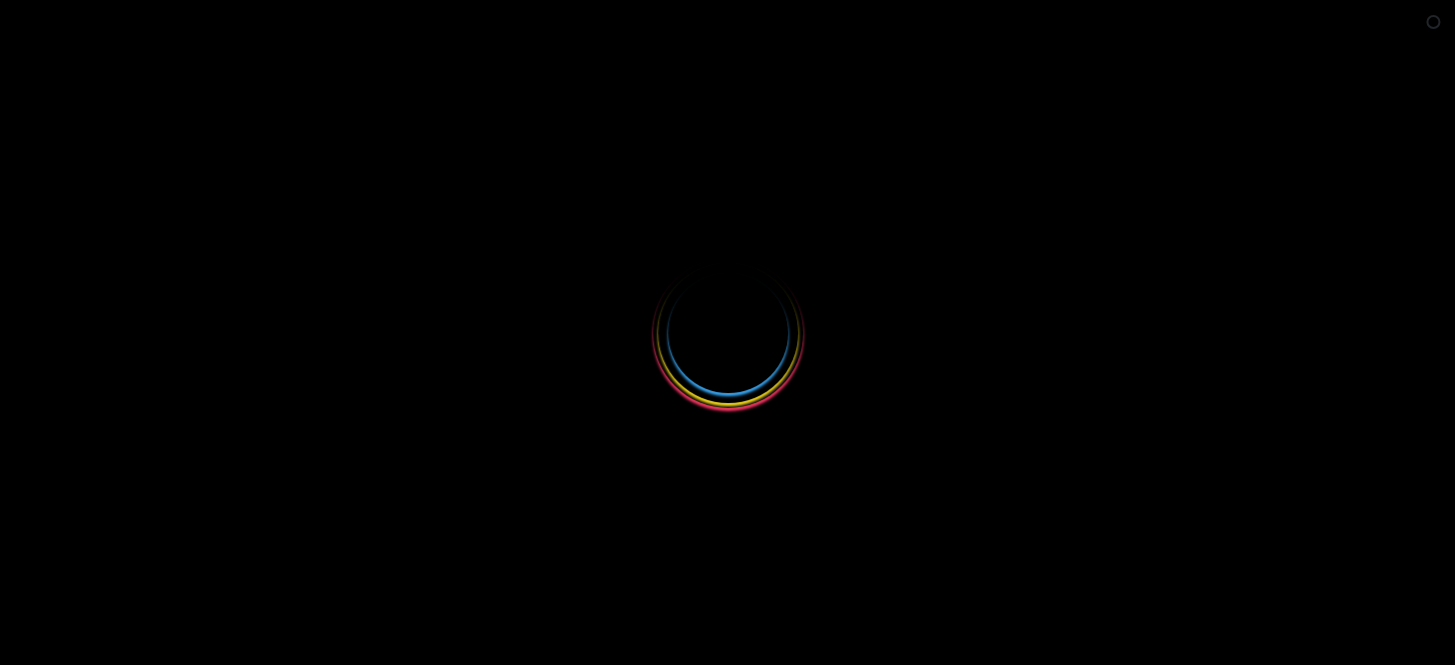 click on "Close survey" 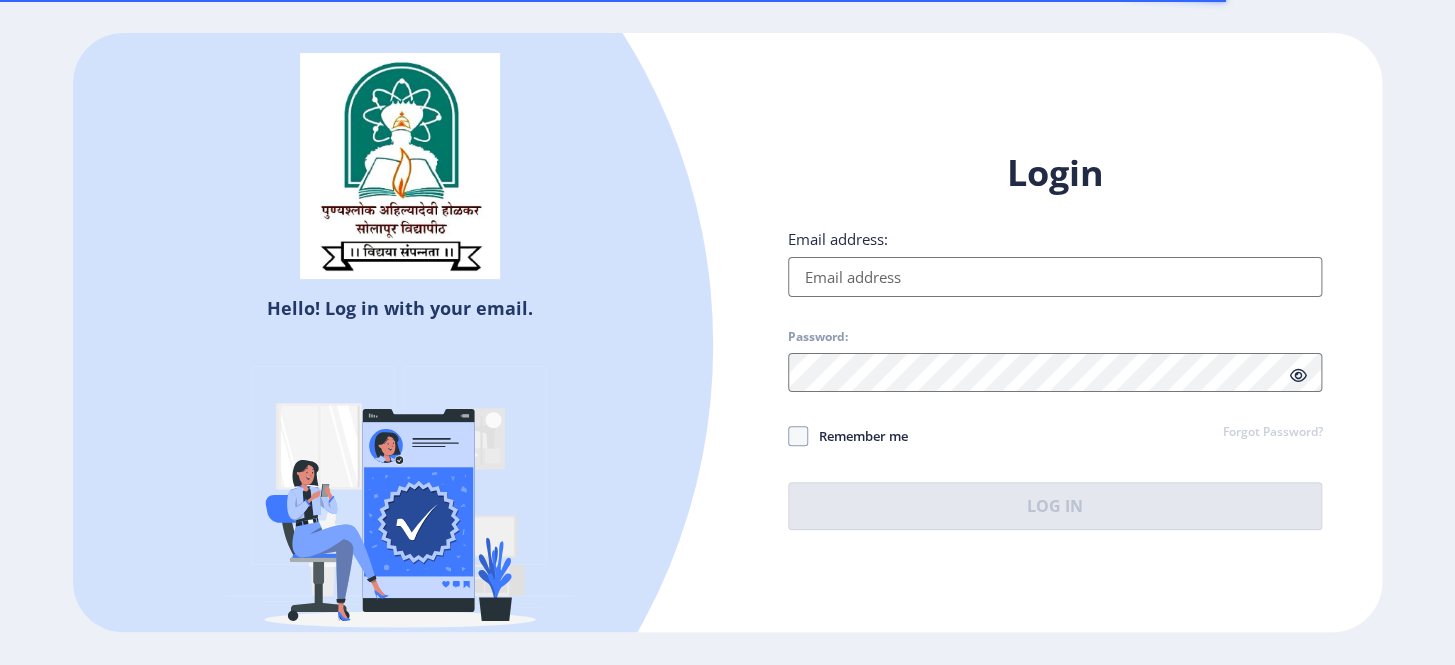 click on "Email address:" at bounding box center (1055, 277) 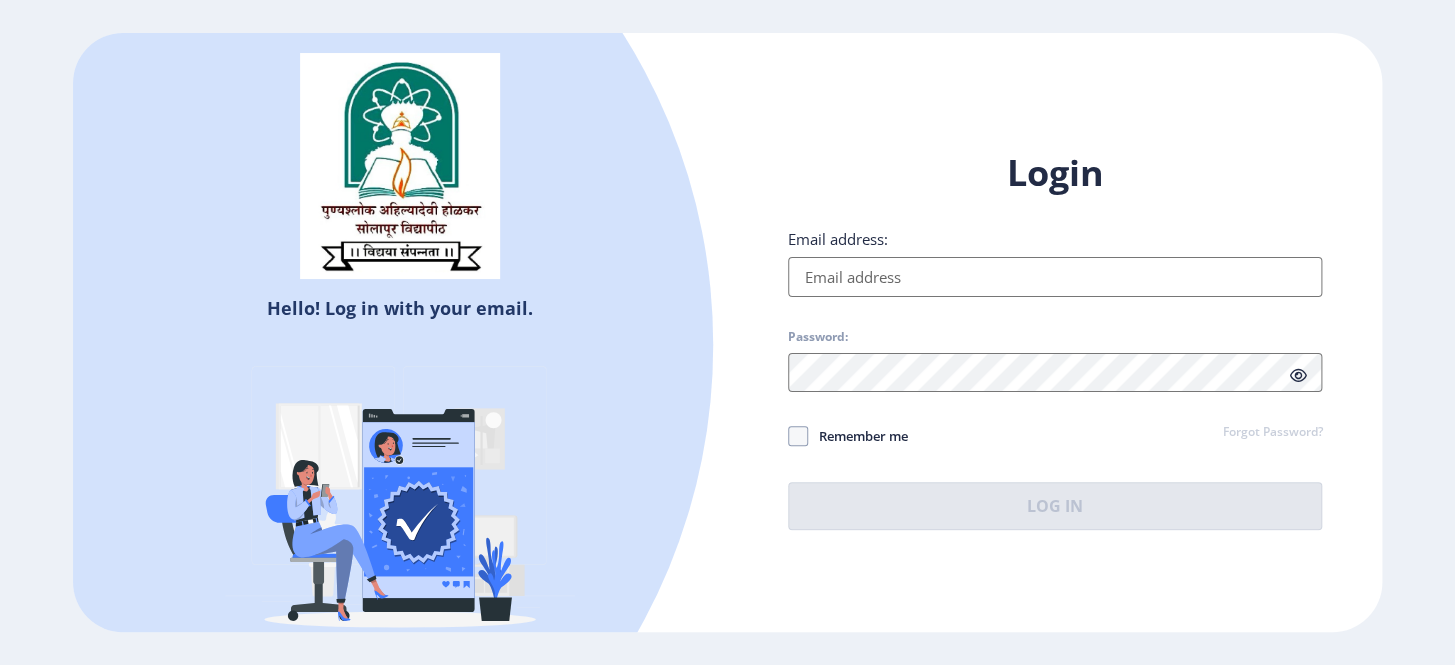 type on "[EMAIL]" 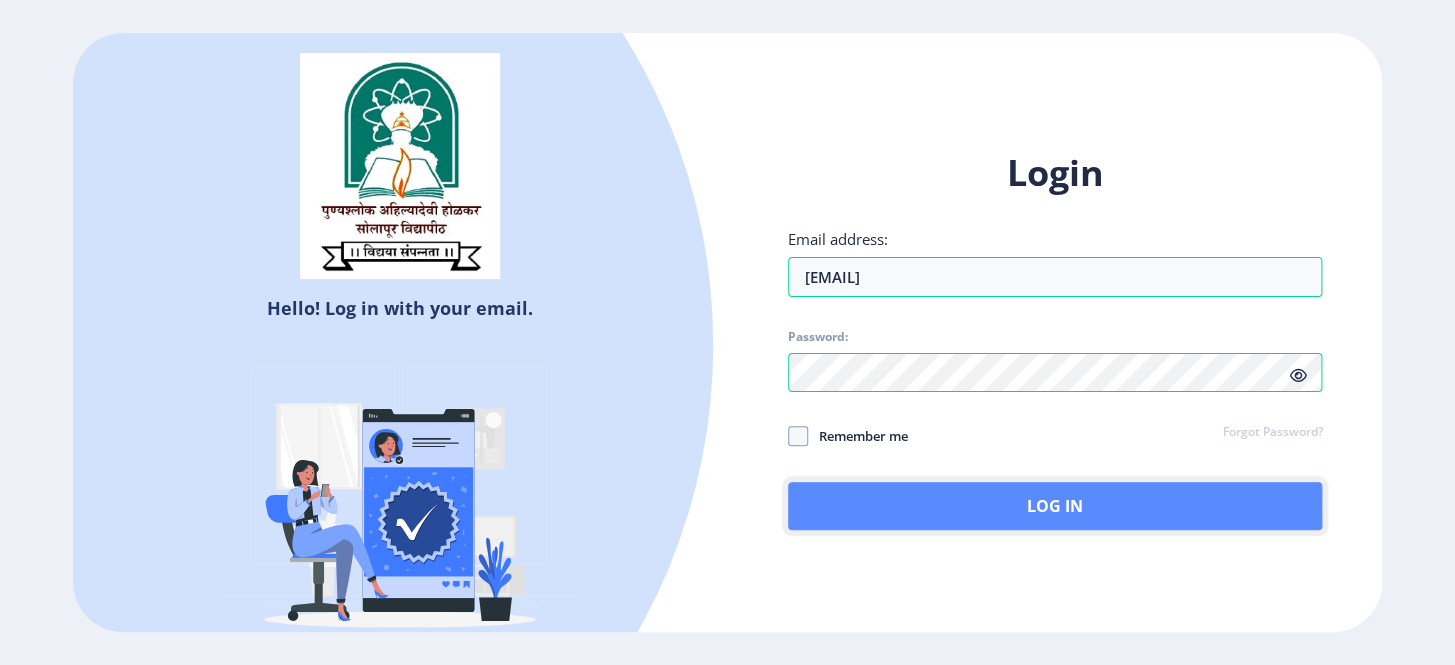 click on "Log In" 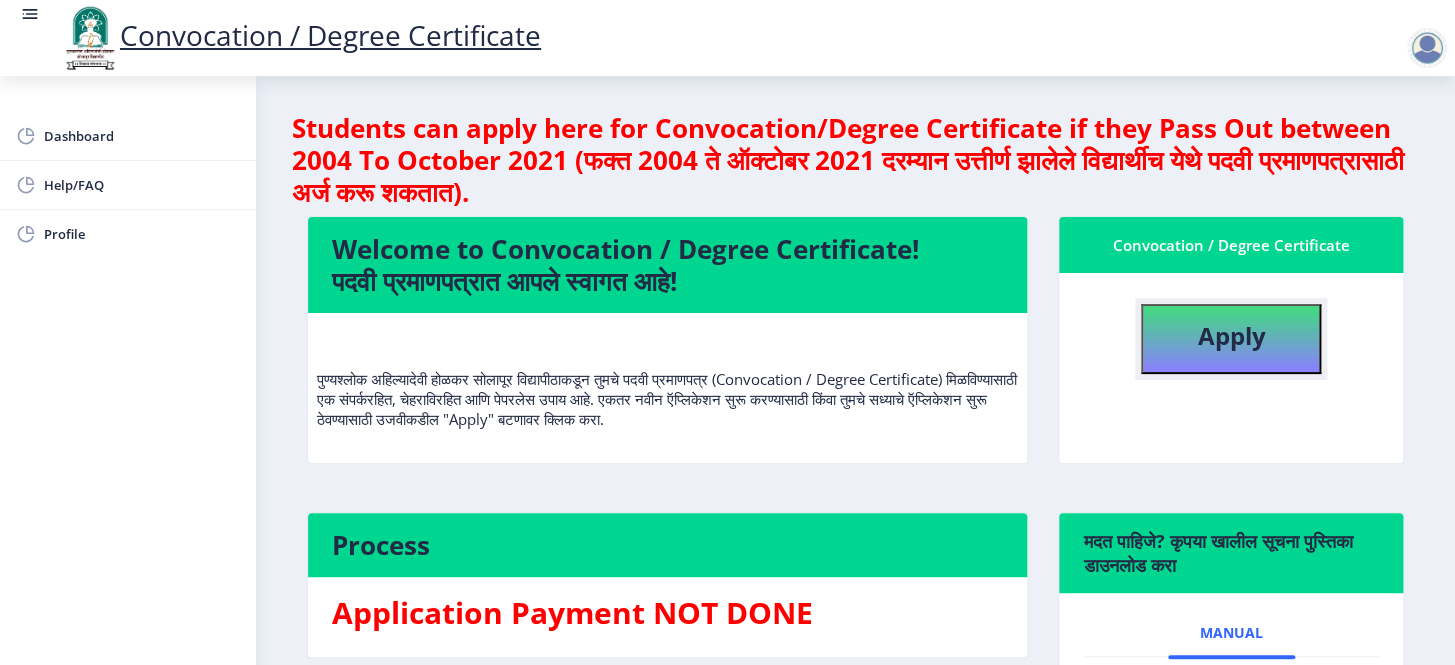 click on "Apply" 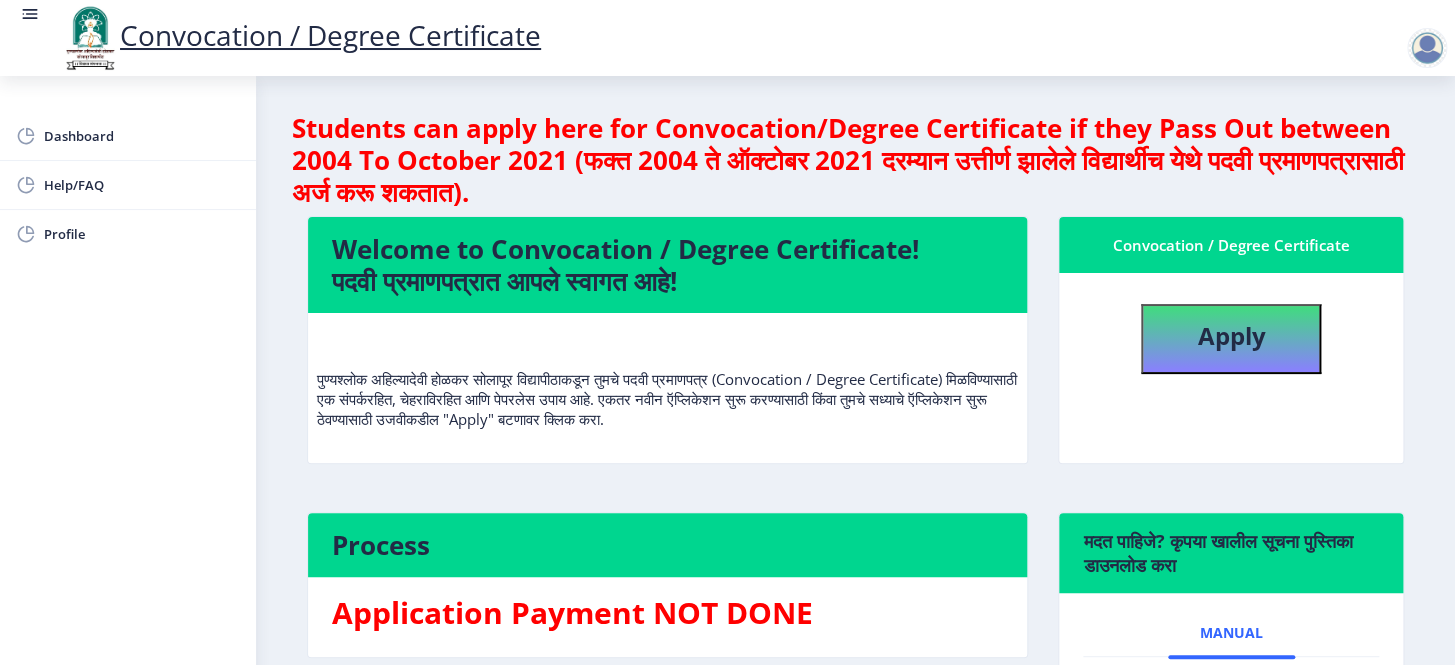 select 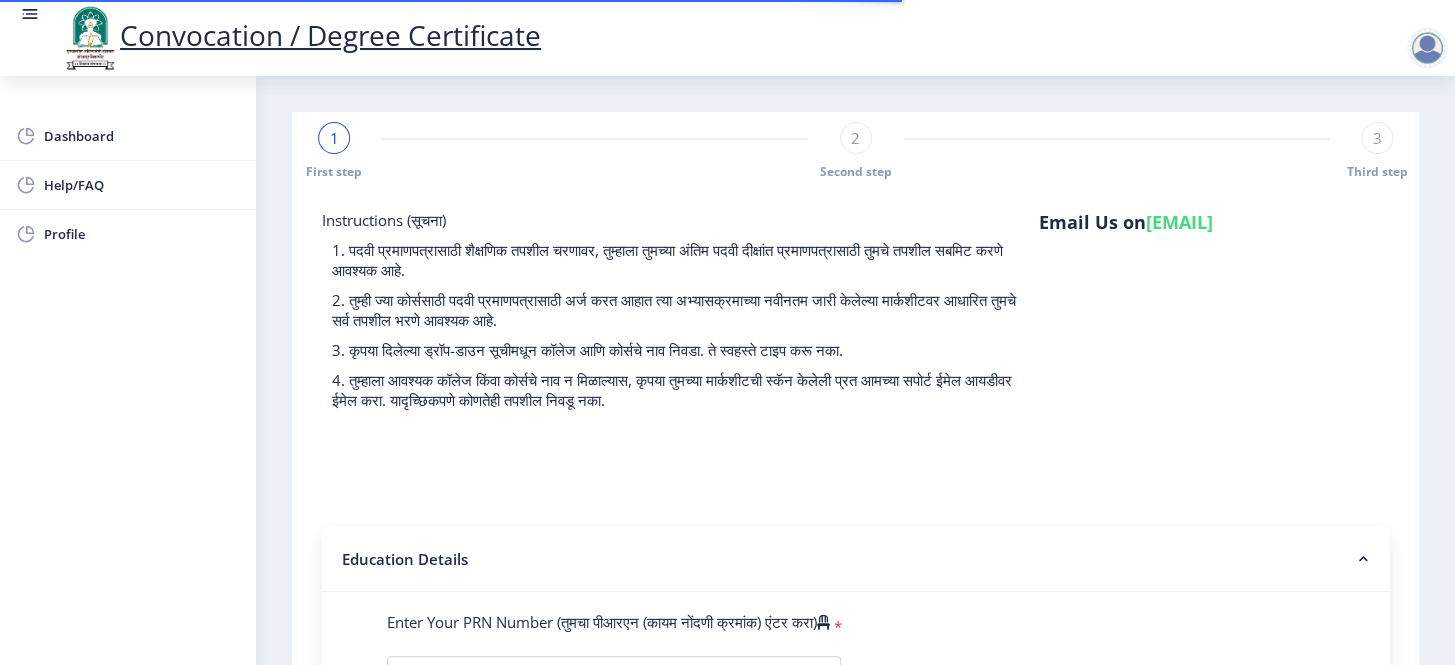 type on "[NUMBER]" 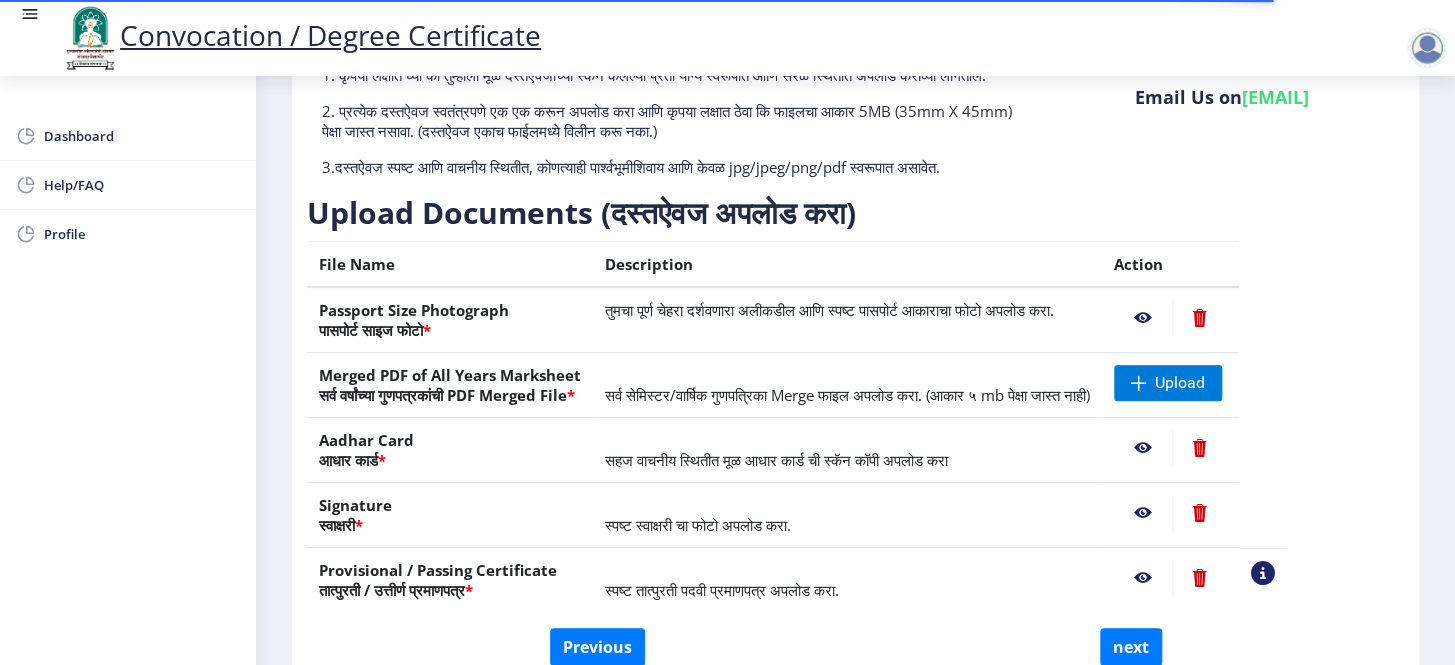 scroll, scrollTop: 323, scrollLeft: 0, axis: vertical 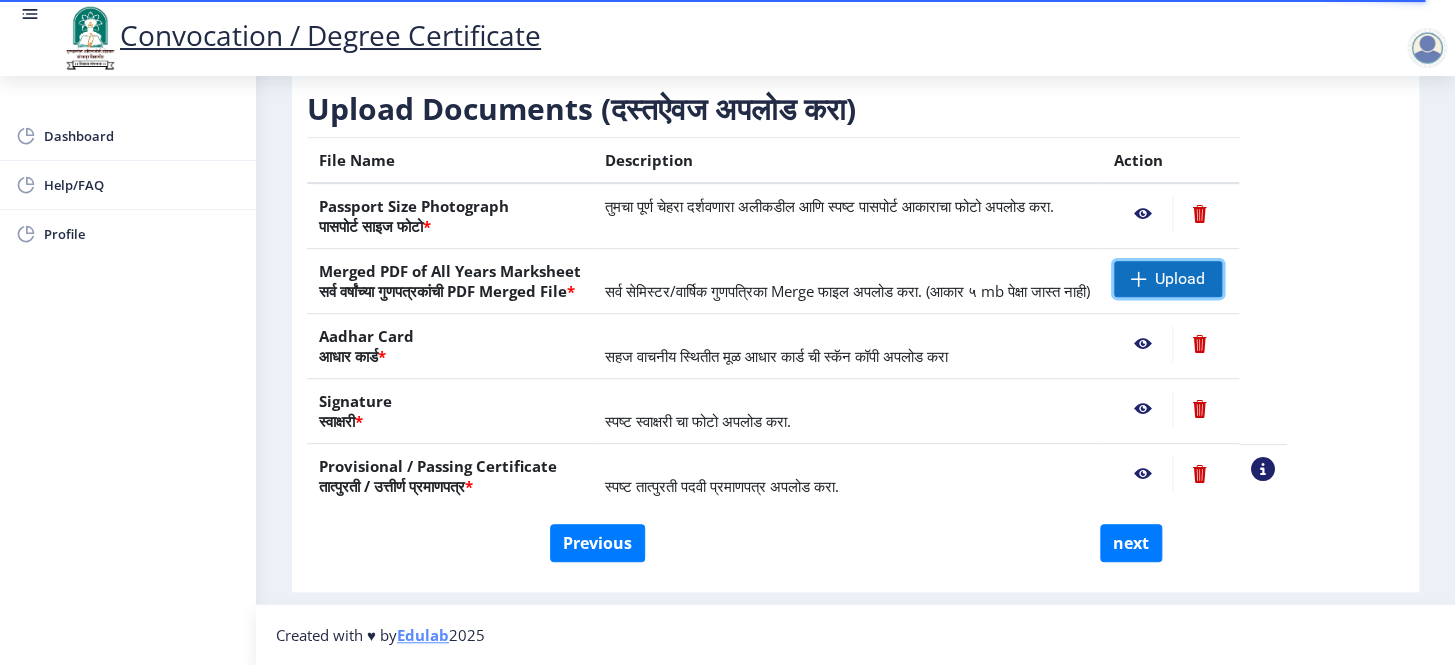 click 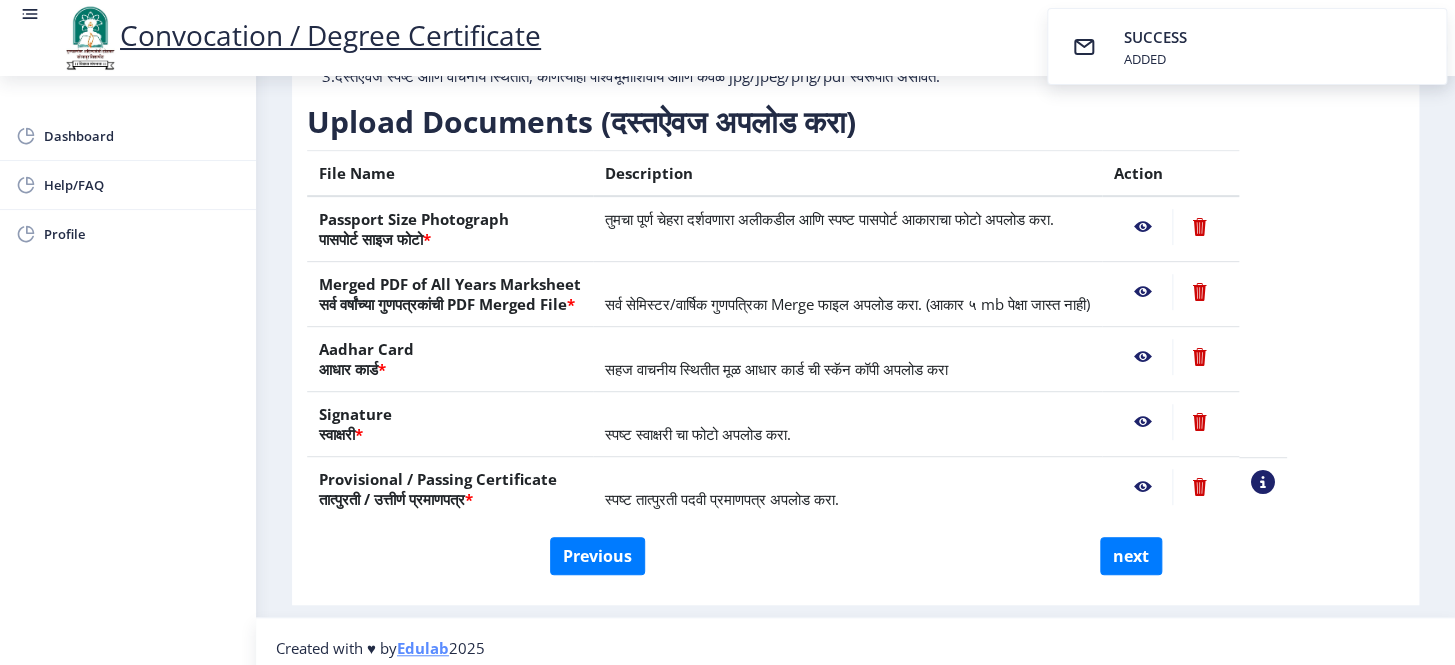 scroll, scrollTop: 323, scrollLeft: 0, axis: vertical 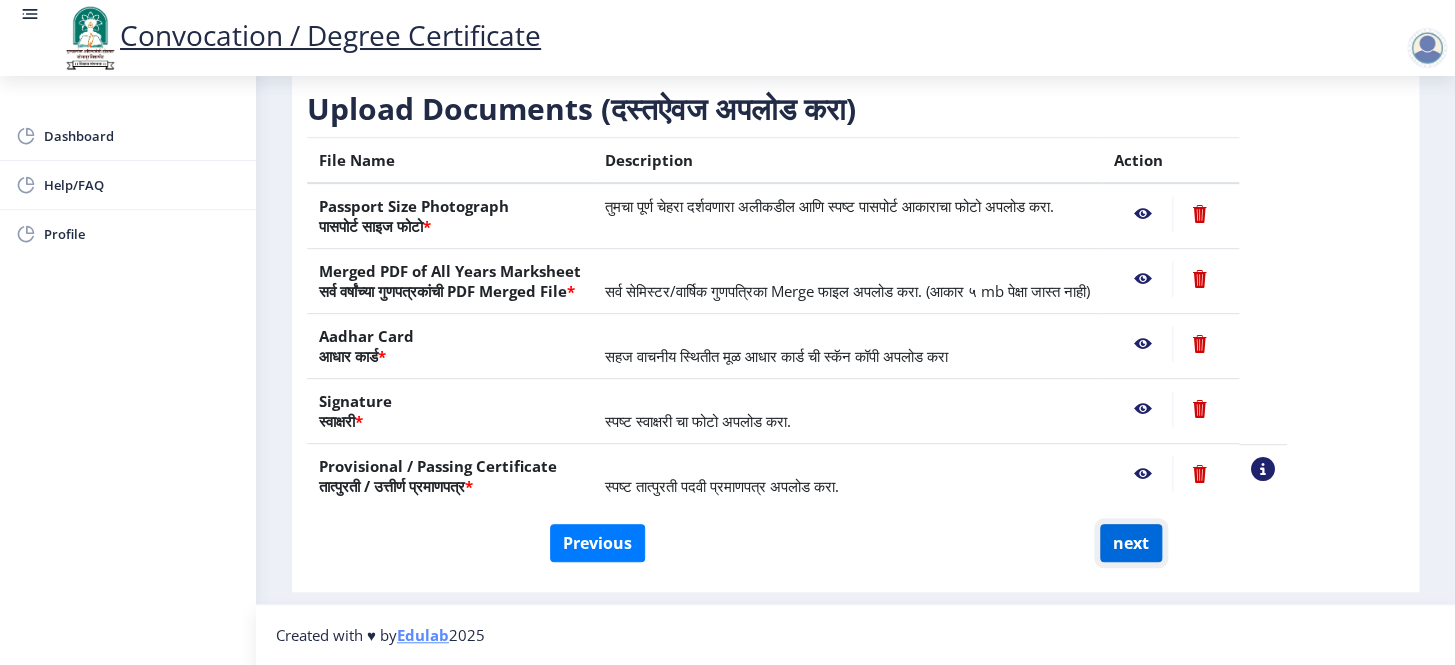 click on "next" 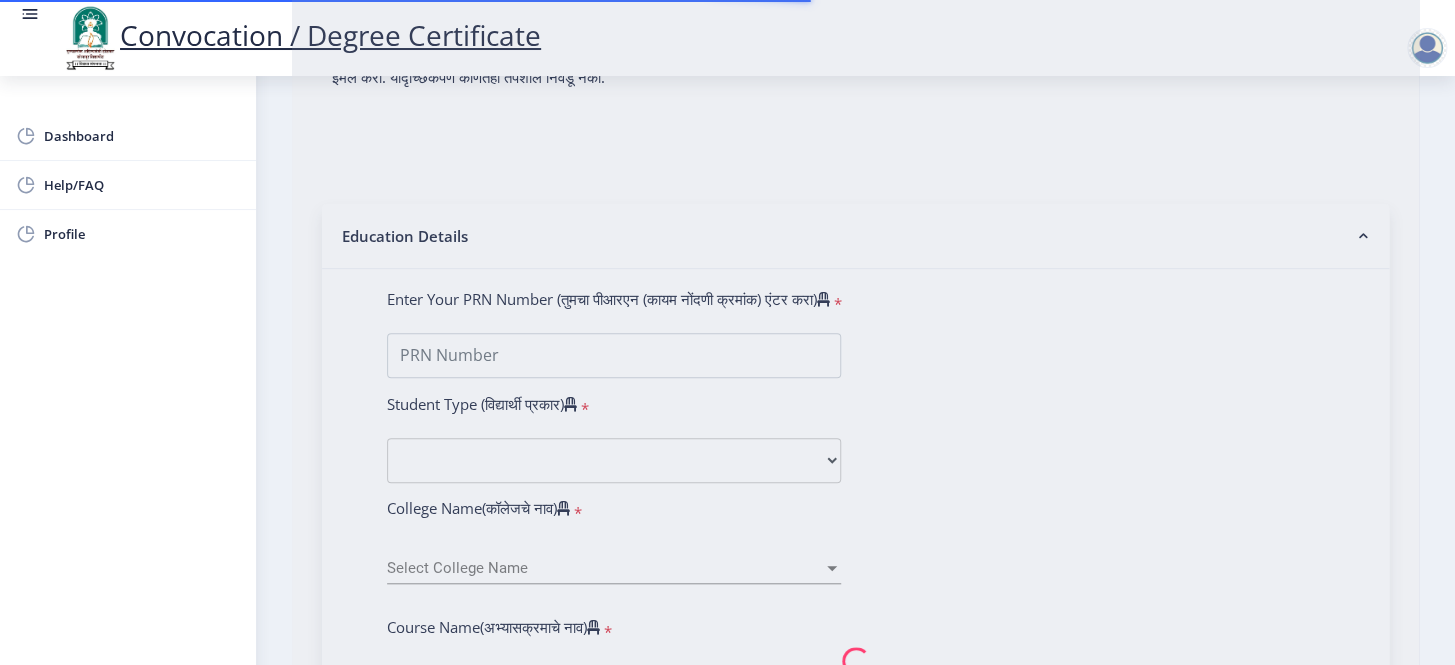 select 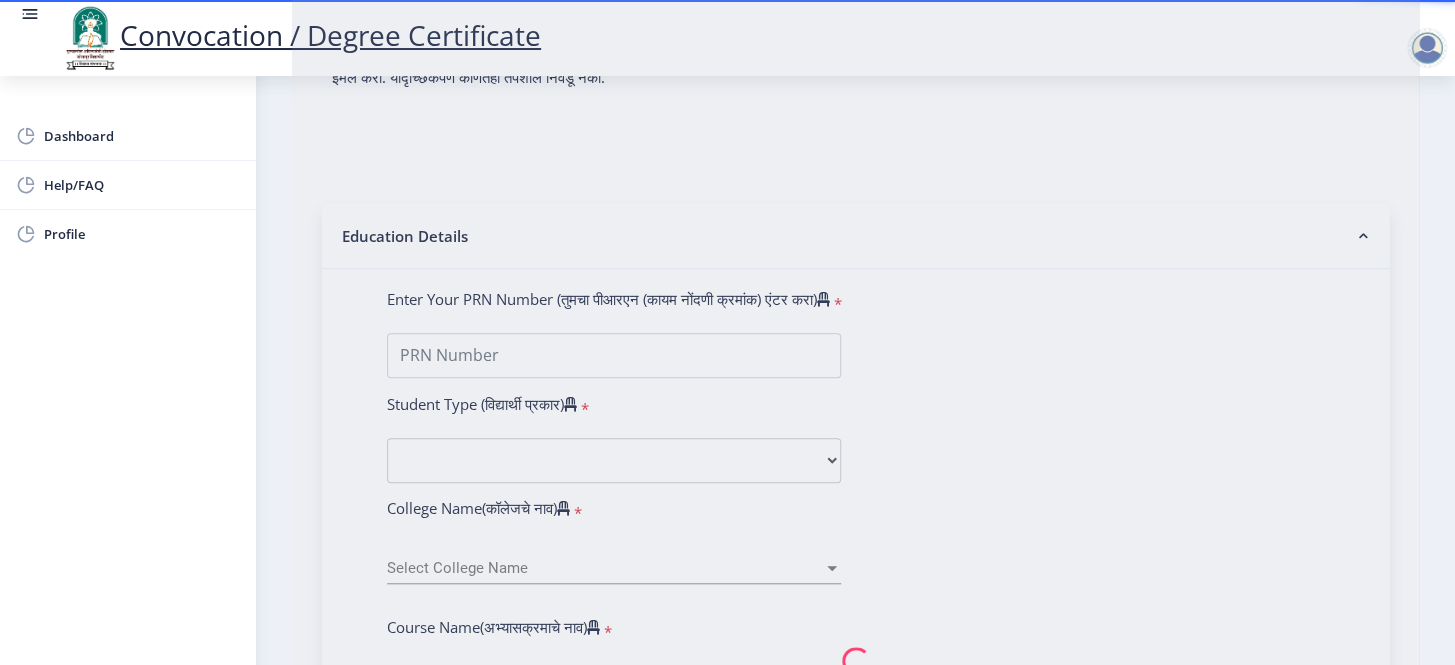 scroll, scrollTop: 0, scrollLeft: 0, axis: both 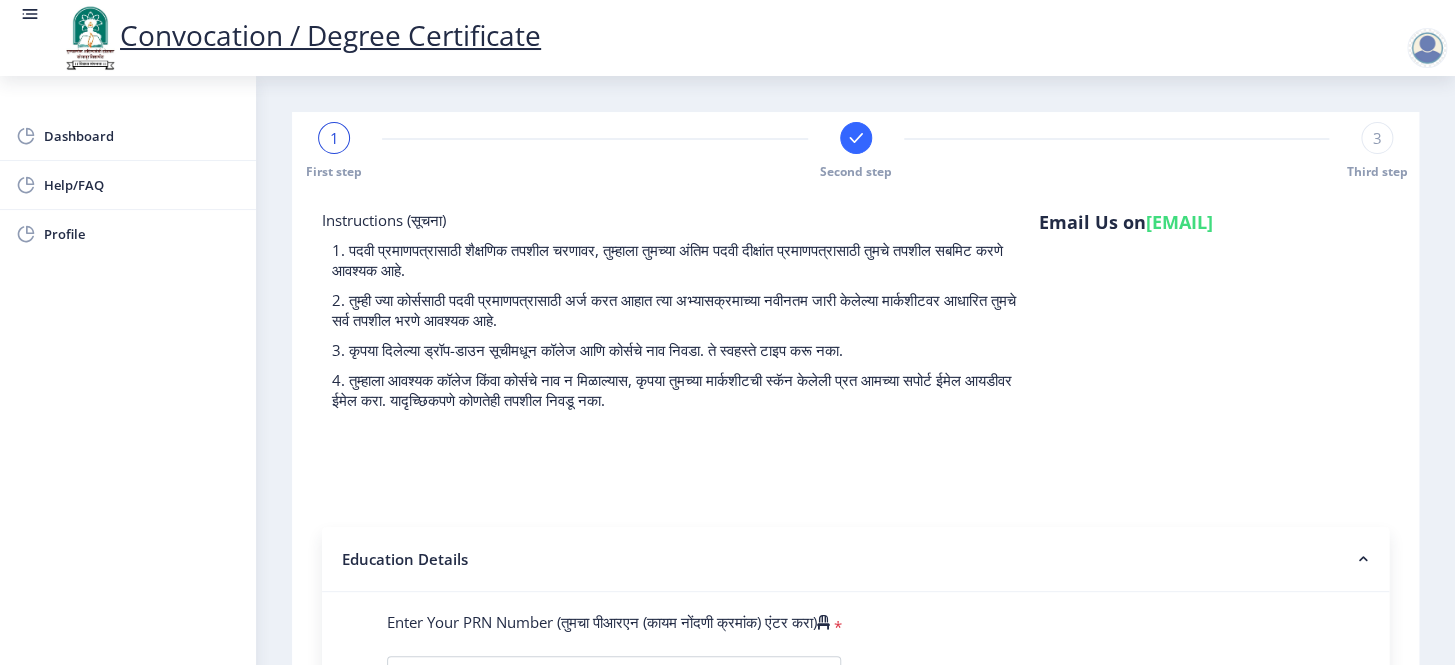 select 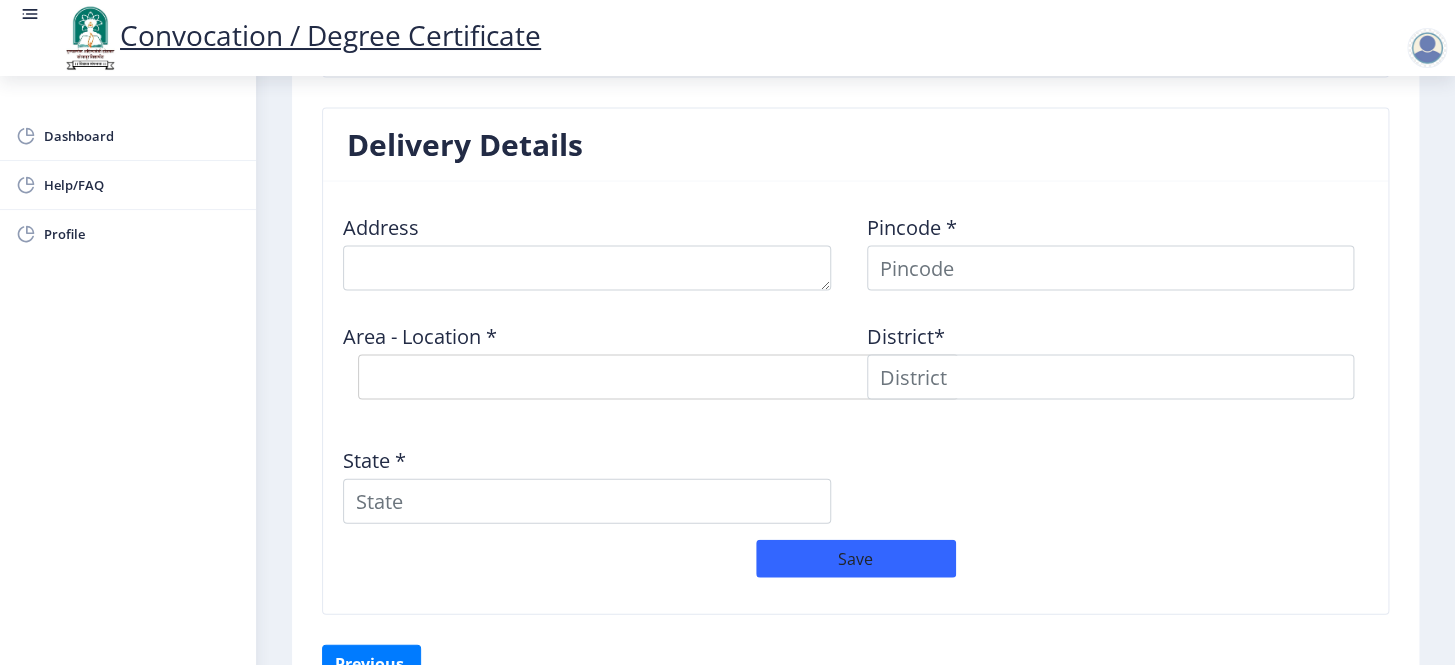 scroll, scrollTop: 1454, scrollLeft: 0, axis: vertical 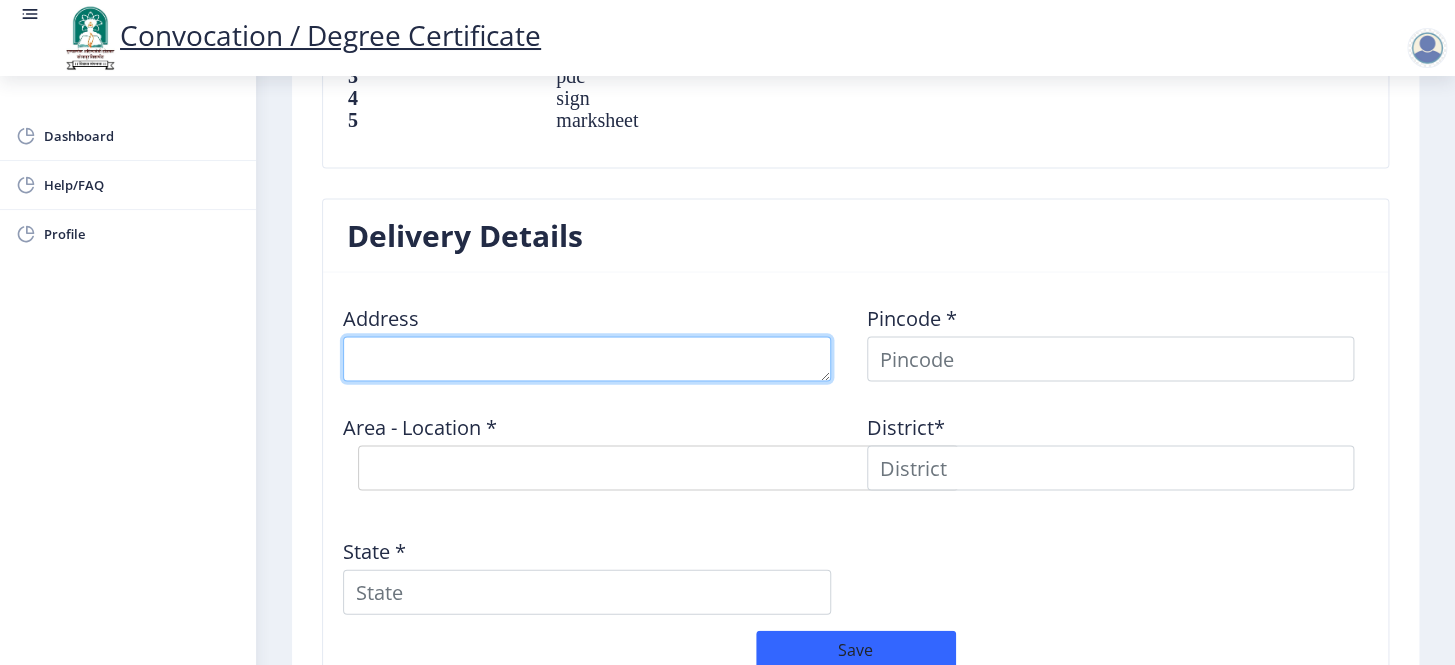 click at bounding box center (587, 358) 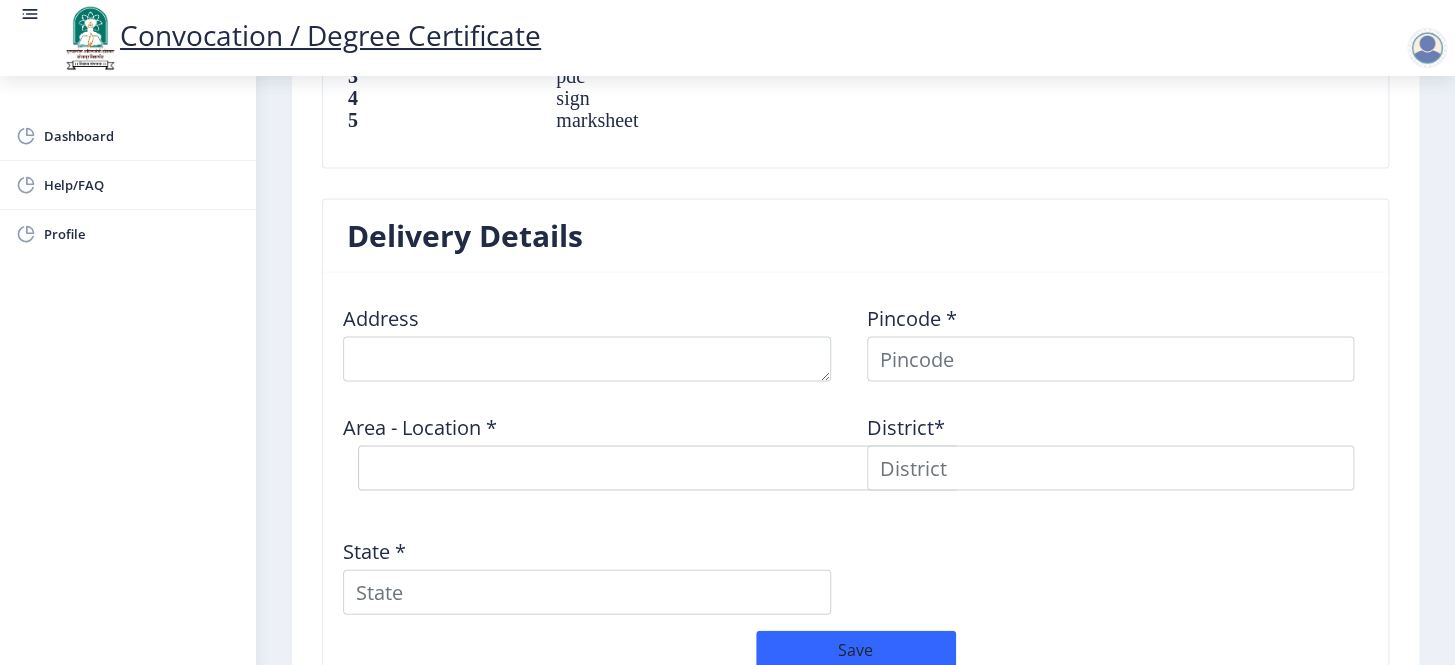 click on "Uploaded Documents List Sr.No Document Name 1 Photo 2 aadhar 3 pdc 4 sign 5 marksheet" 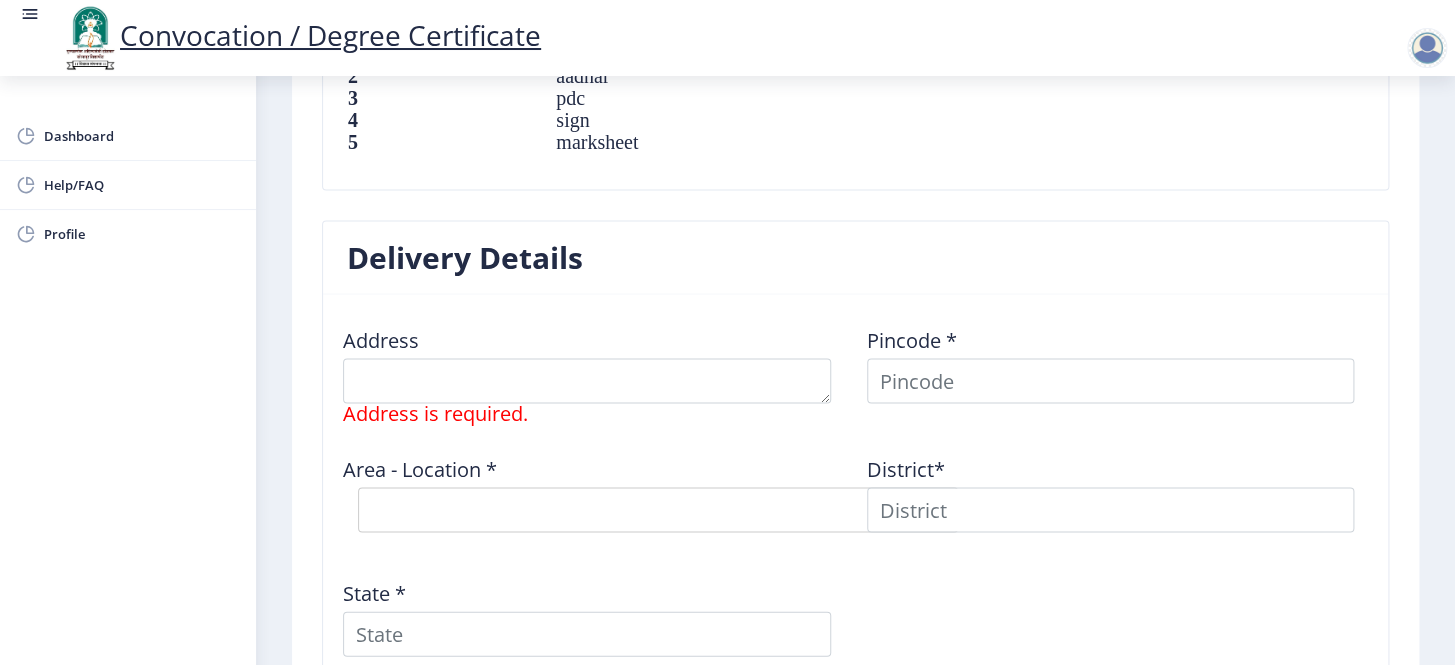 scroll, scrollTop: 1429, scrollLeft: 0, axis: vertical 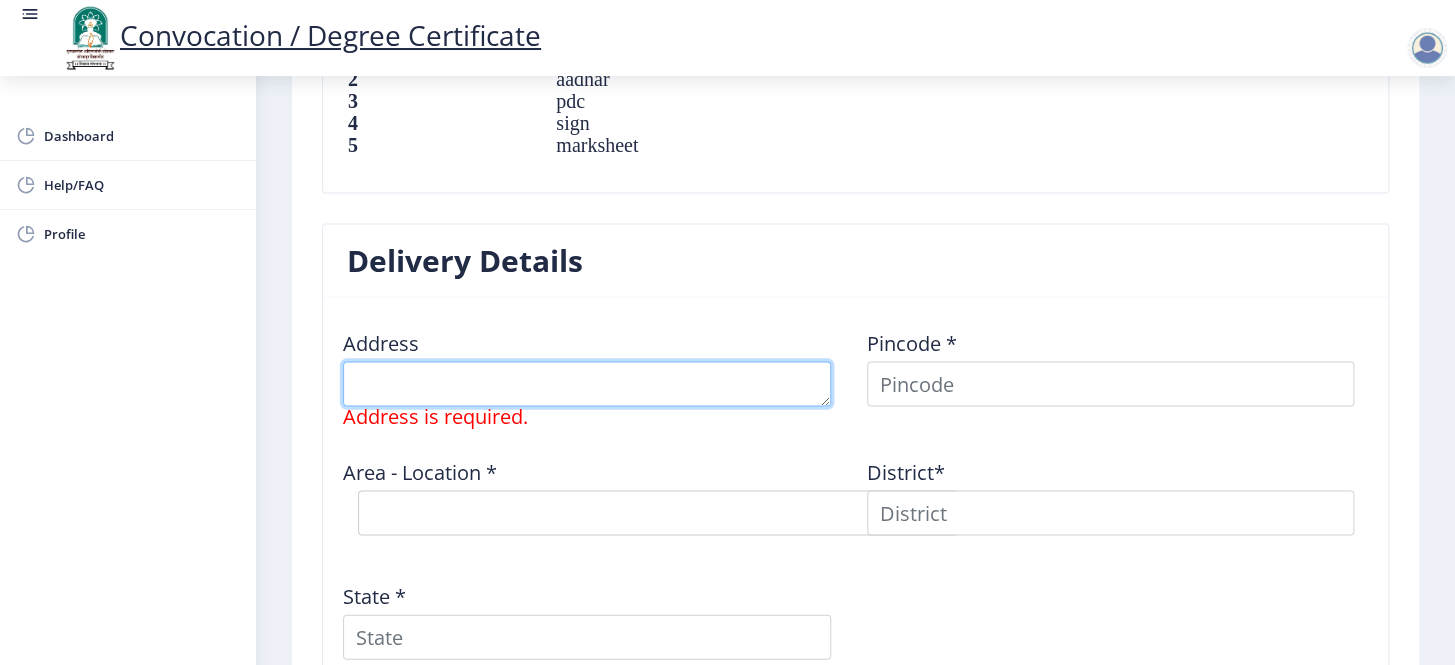 click at bounding box center (587, 383) 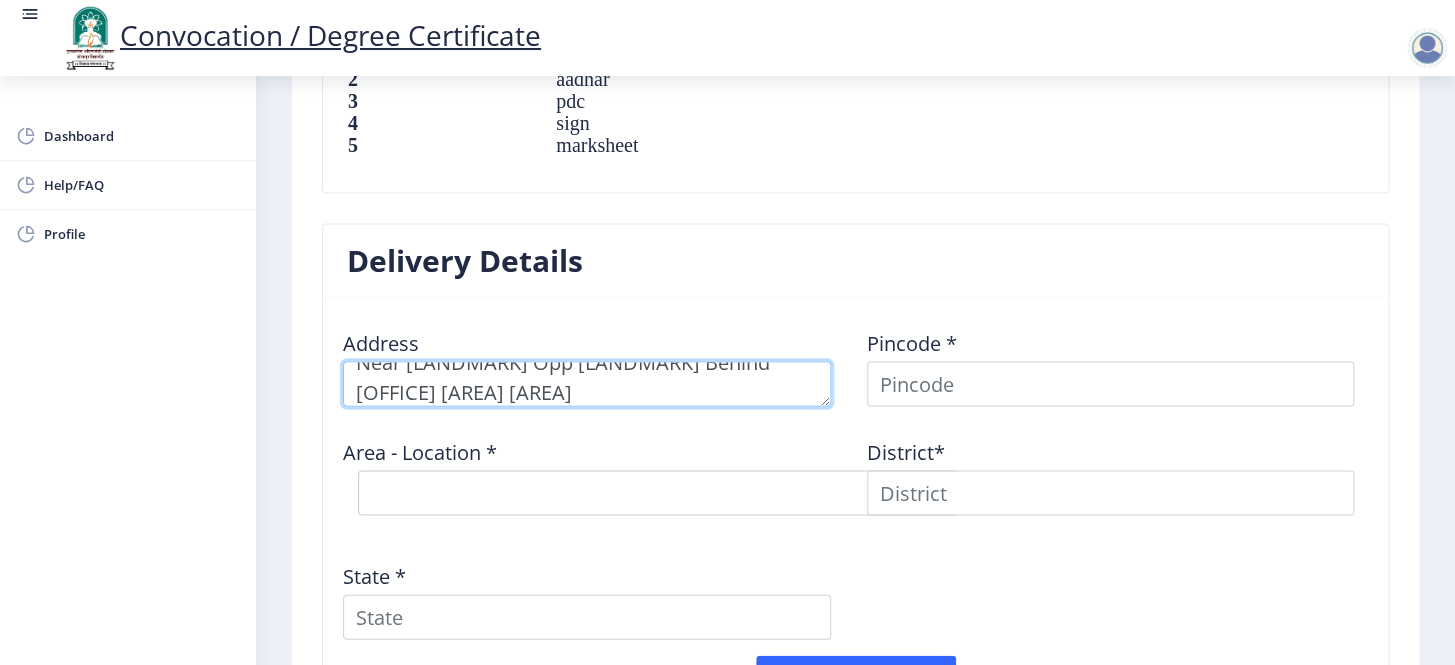 scroll, scrollTop: 51, scrollLeft: 0, axis: vertical 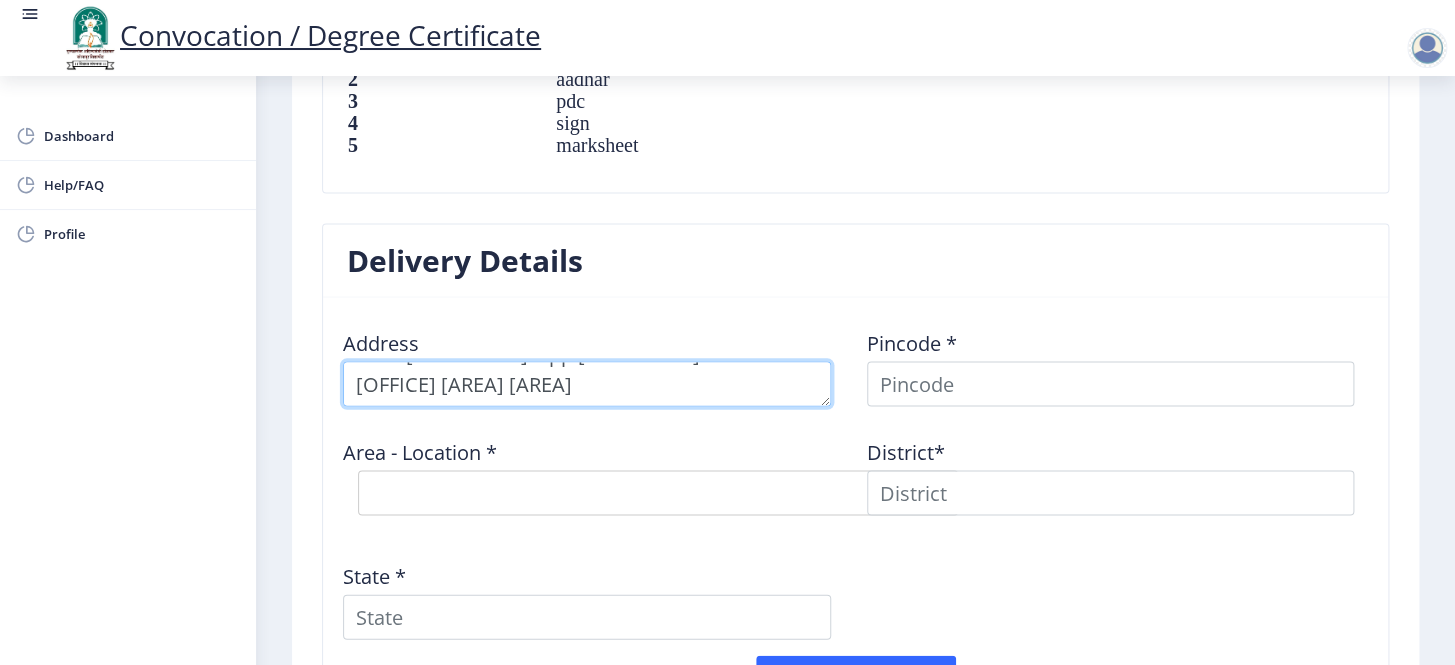 type on "Near [LANDMARK] Opp [LANDMARK] Behind [OFFICE] [AREA] [AREA]" 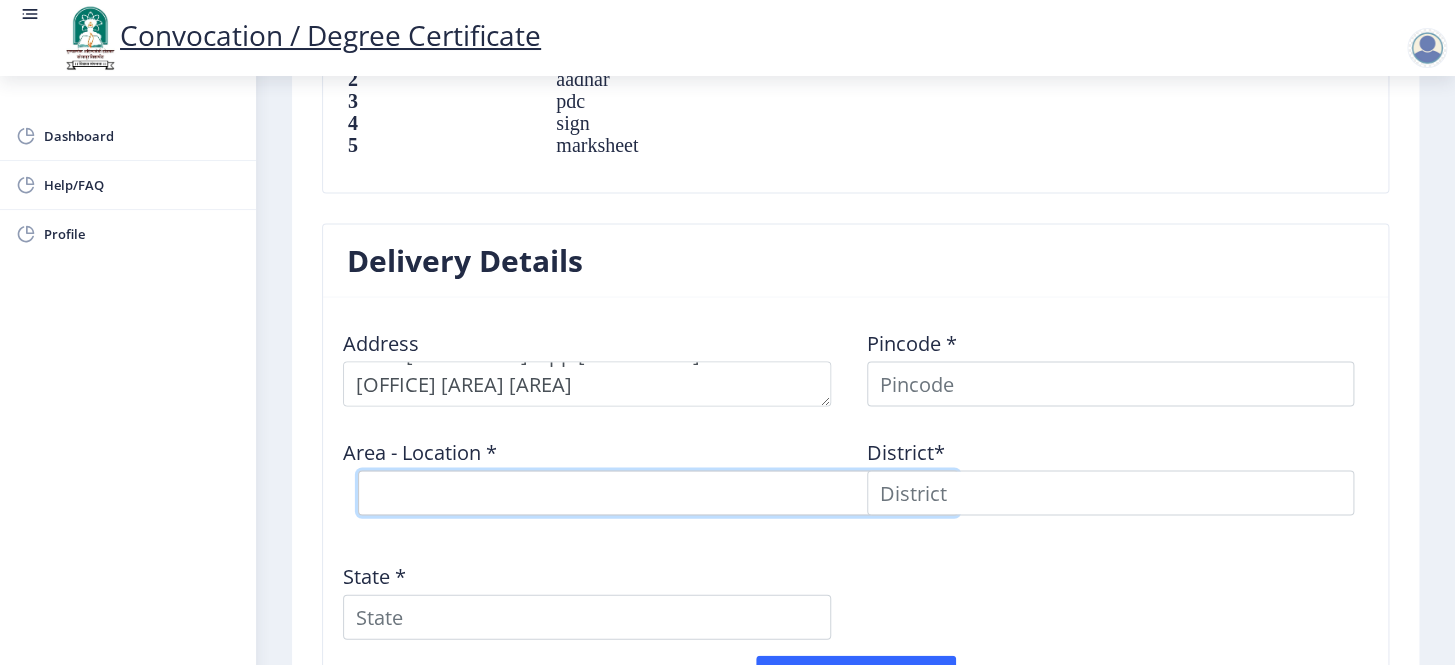 click on "Select Area Location" at bounding box center (658, 492) 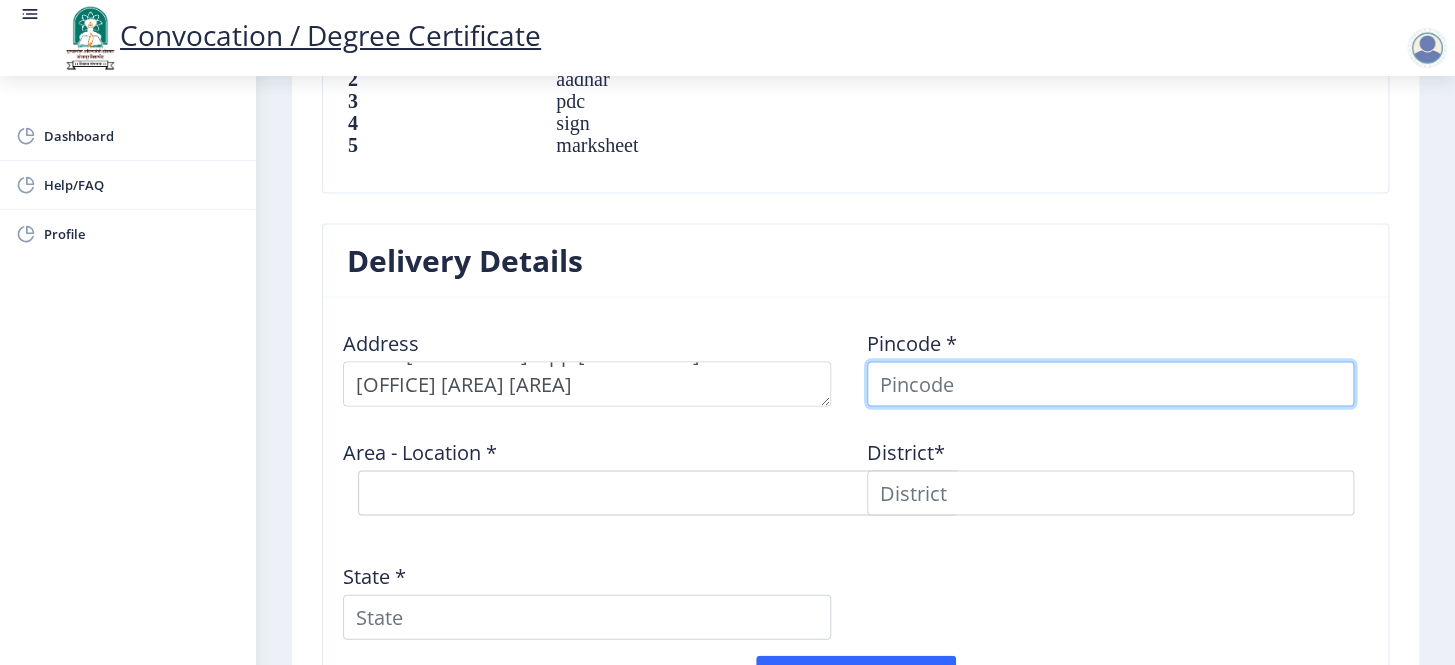 click at bounding box center [1111, 383] 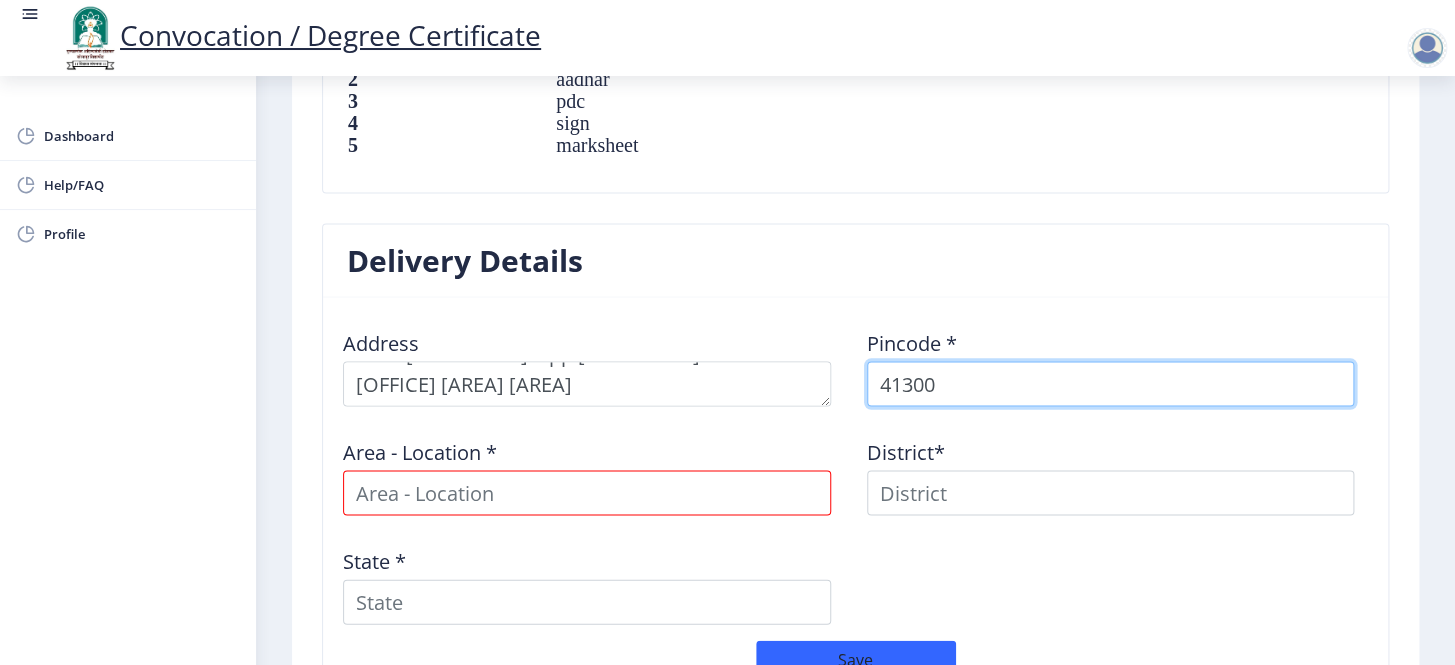 type on "[POSTAL_CODE]" 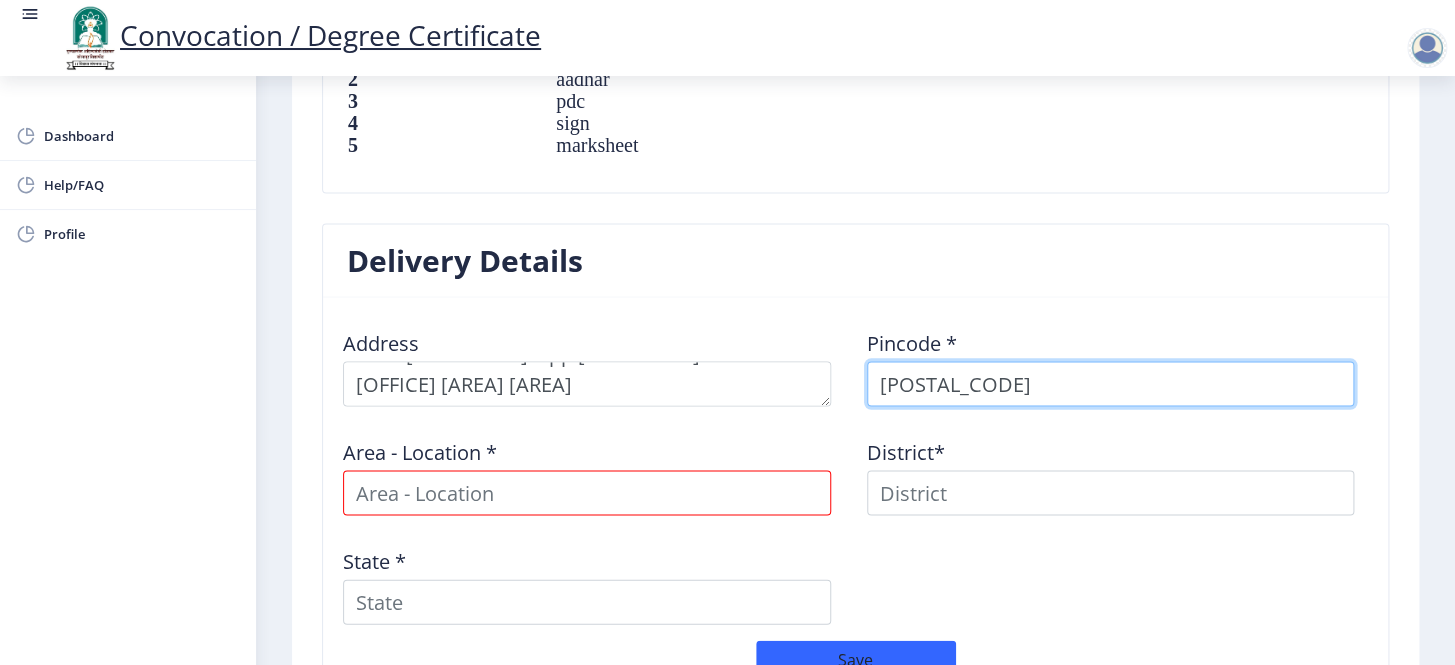 select 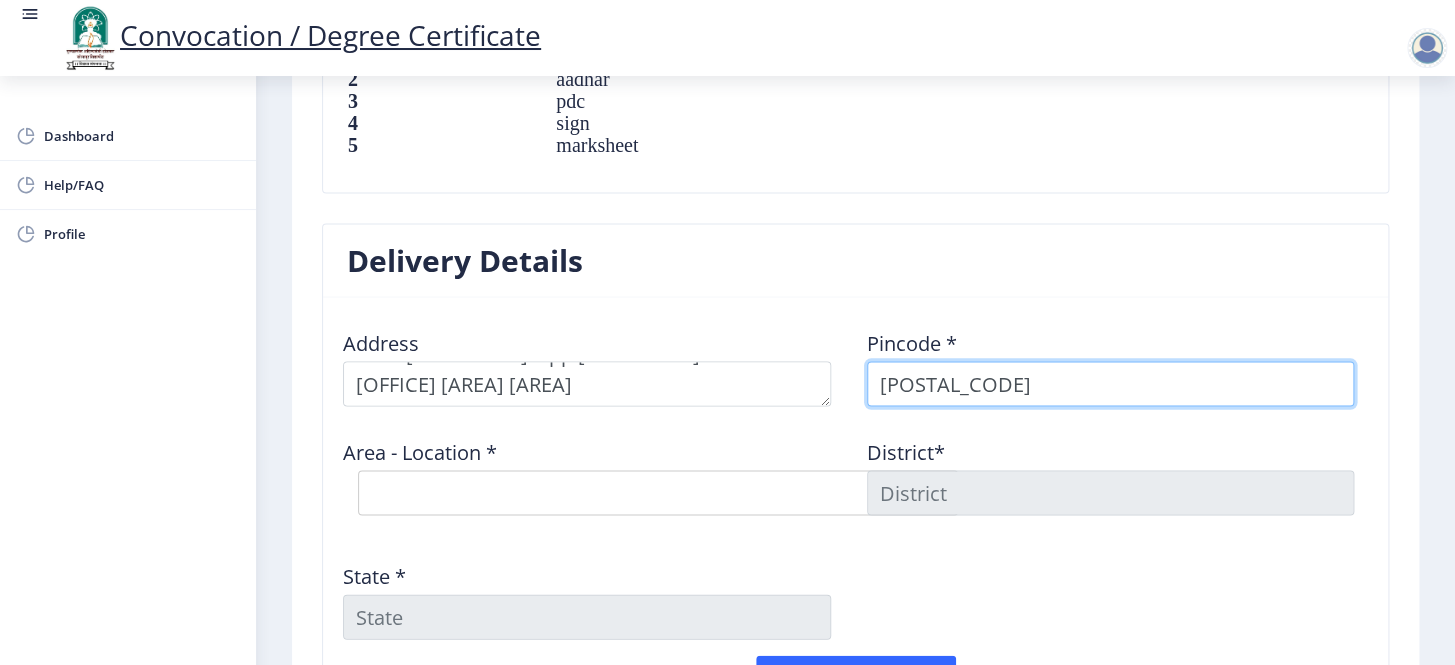 type on "[POSTAL_CODE]" 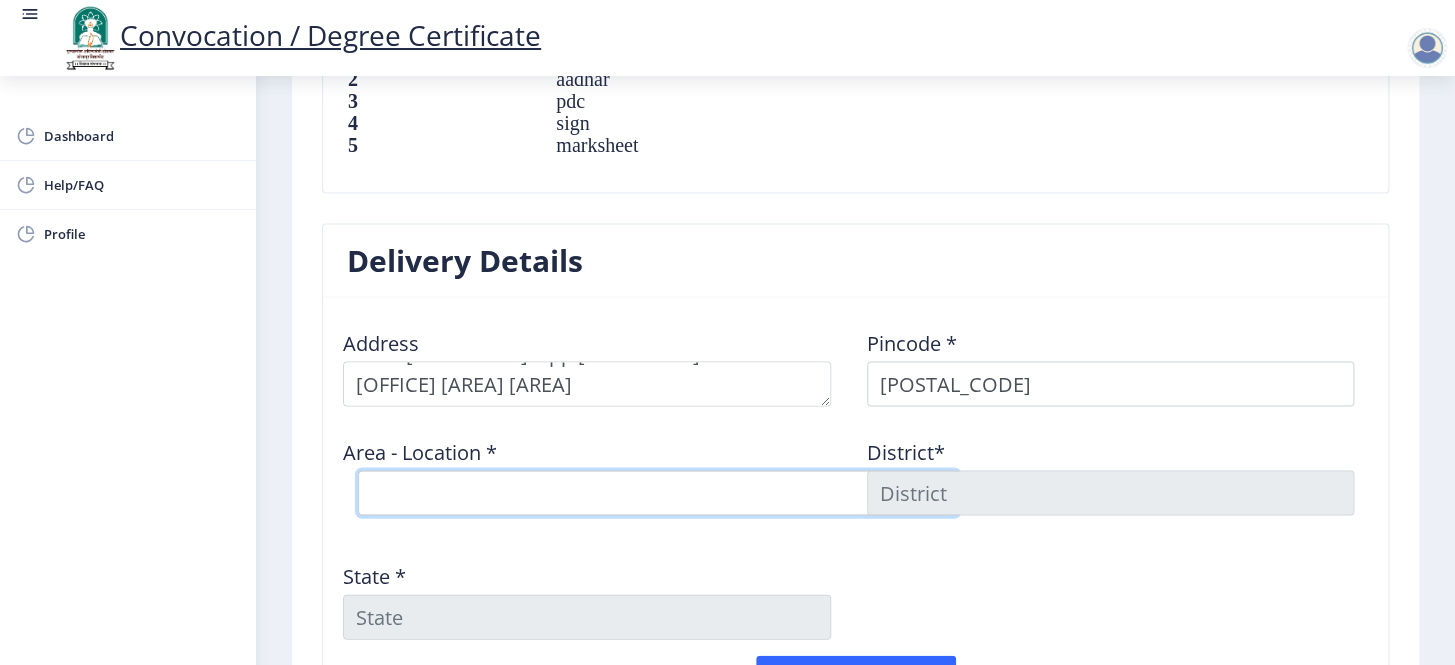 click on "Select Area Location [PERSON] [AREA] [AREA] [AREA] [AREA]" at bounding box center (658, 492) 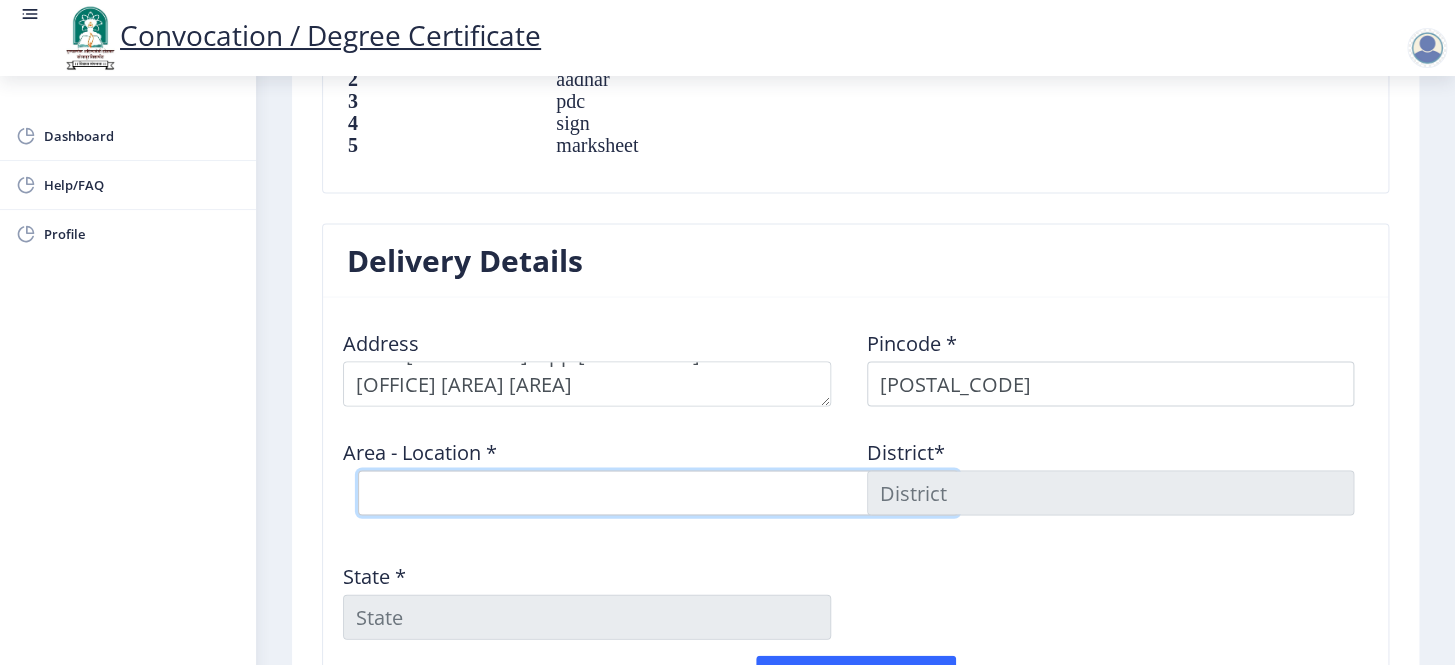 select on "3: Object" 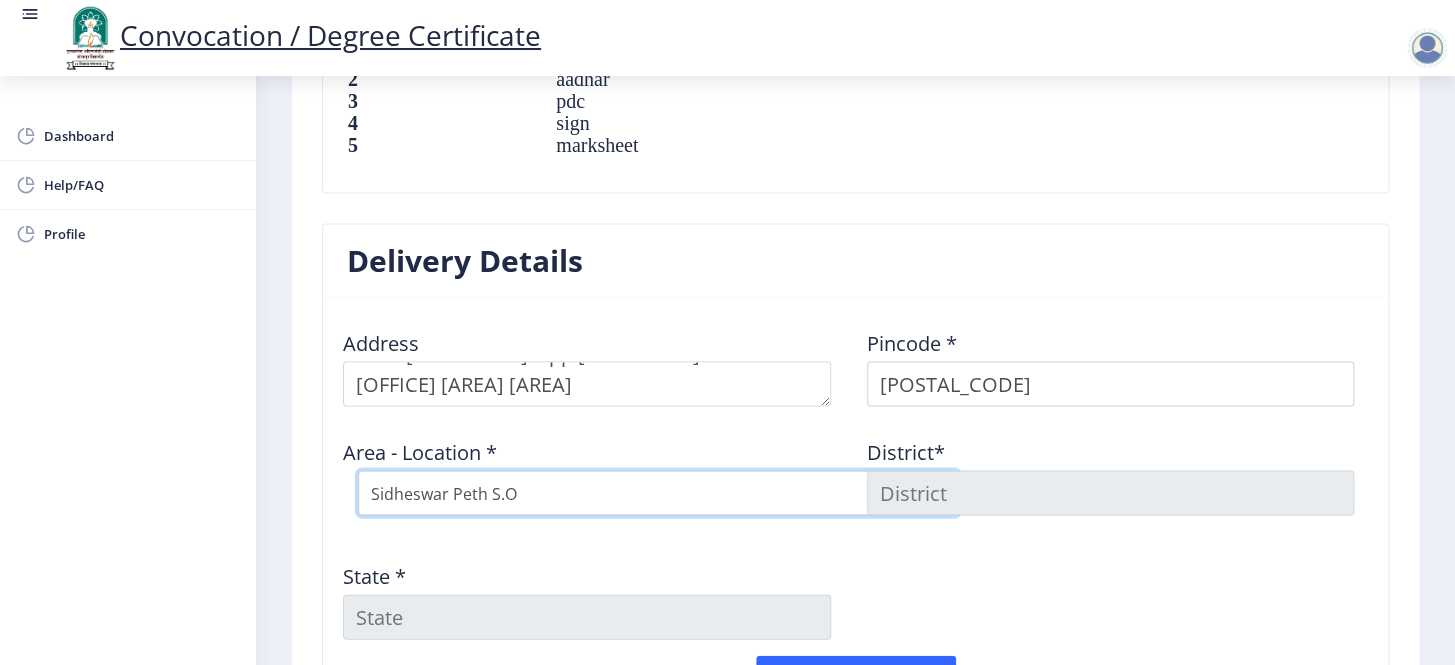 click on "Select Area Location [PERSON] [AREA] [AREA] [AREA] [AREA]" at bounding box center [658, 492] 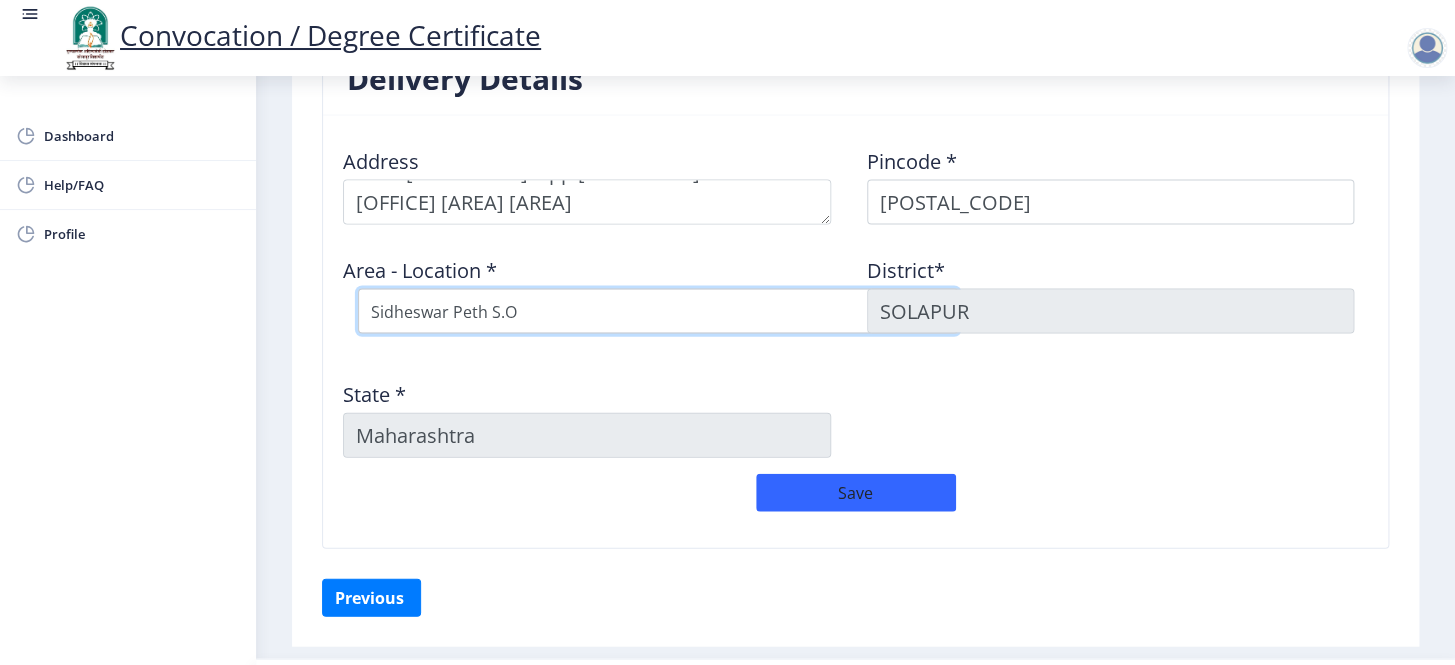 scroll, scrollTop: 1681, scrollLeft: 0, axis: vertical 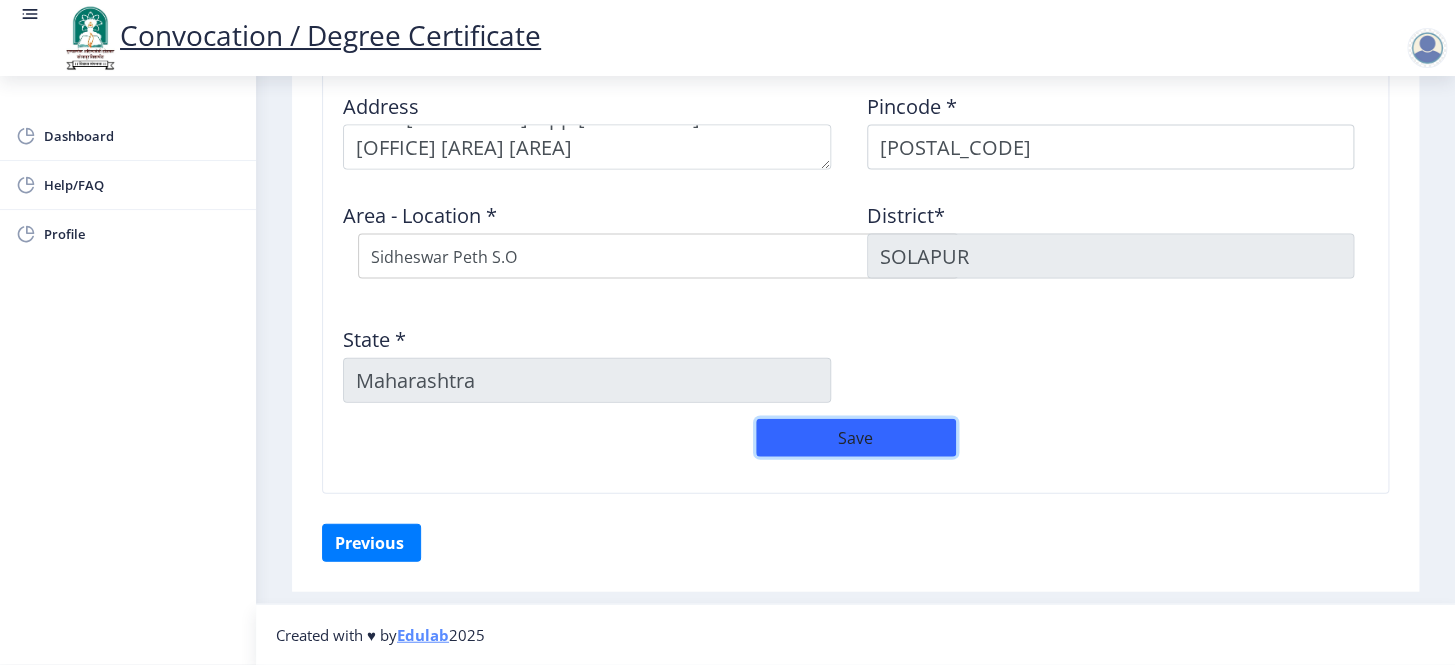 click on "Save" 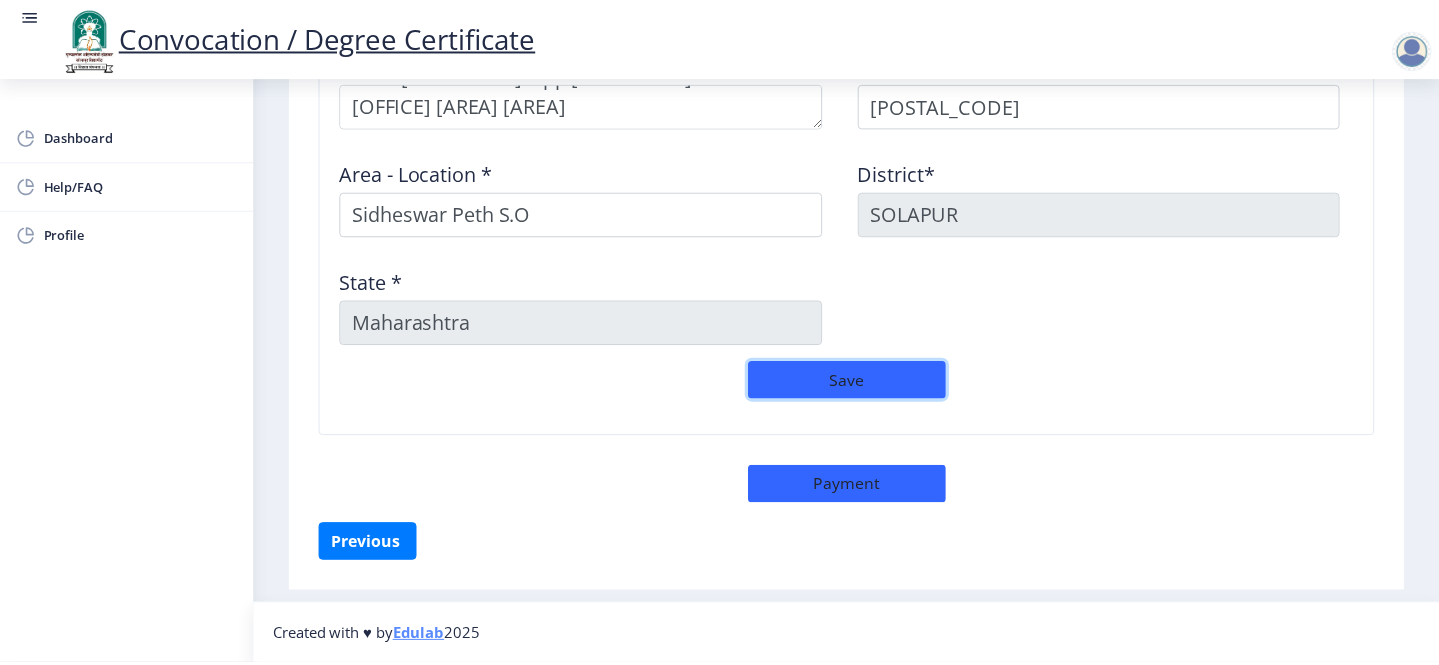 scroll, scrollTop: 1724, scrollLeft: 0, axis: vertical 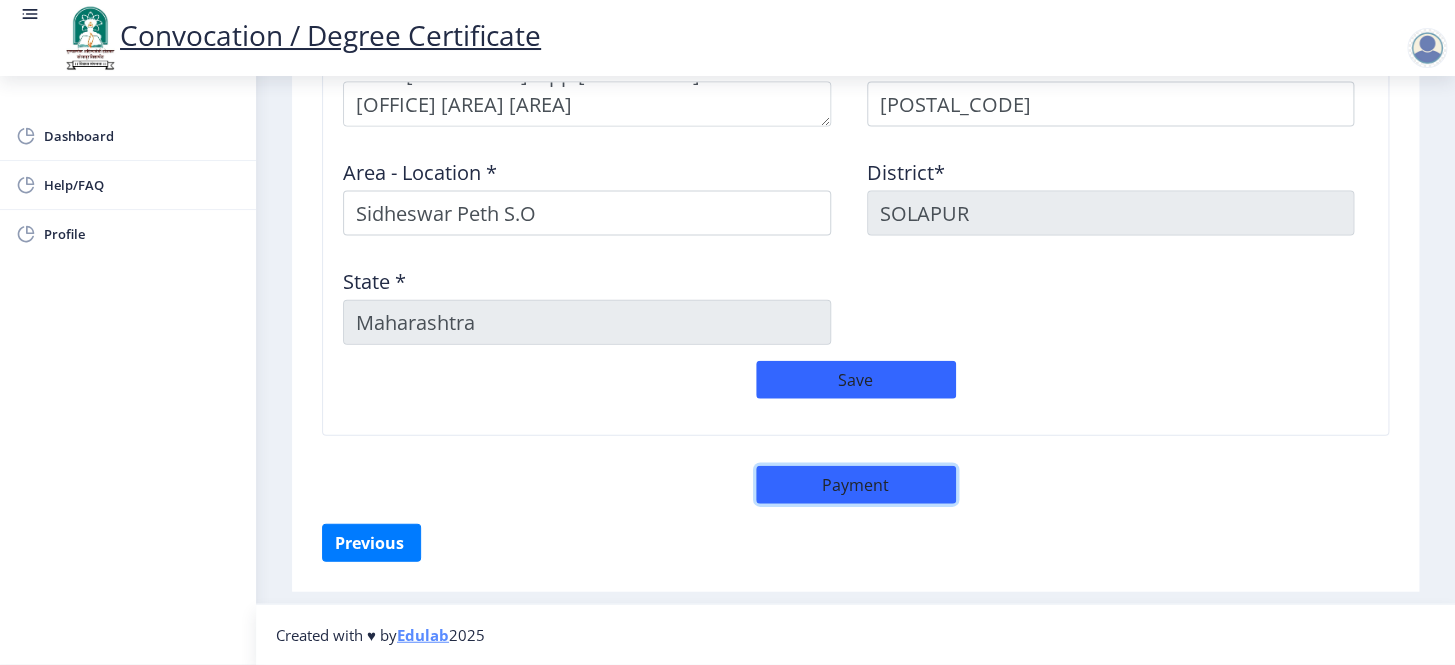 click on "Payment" 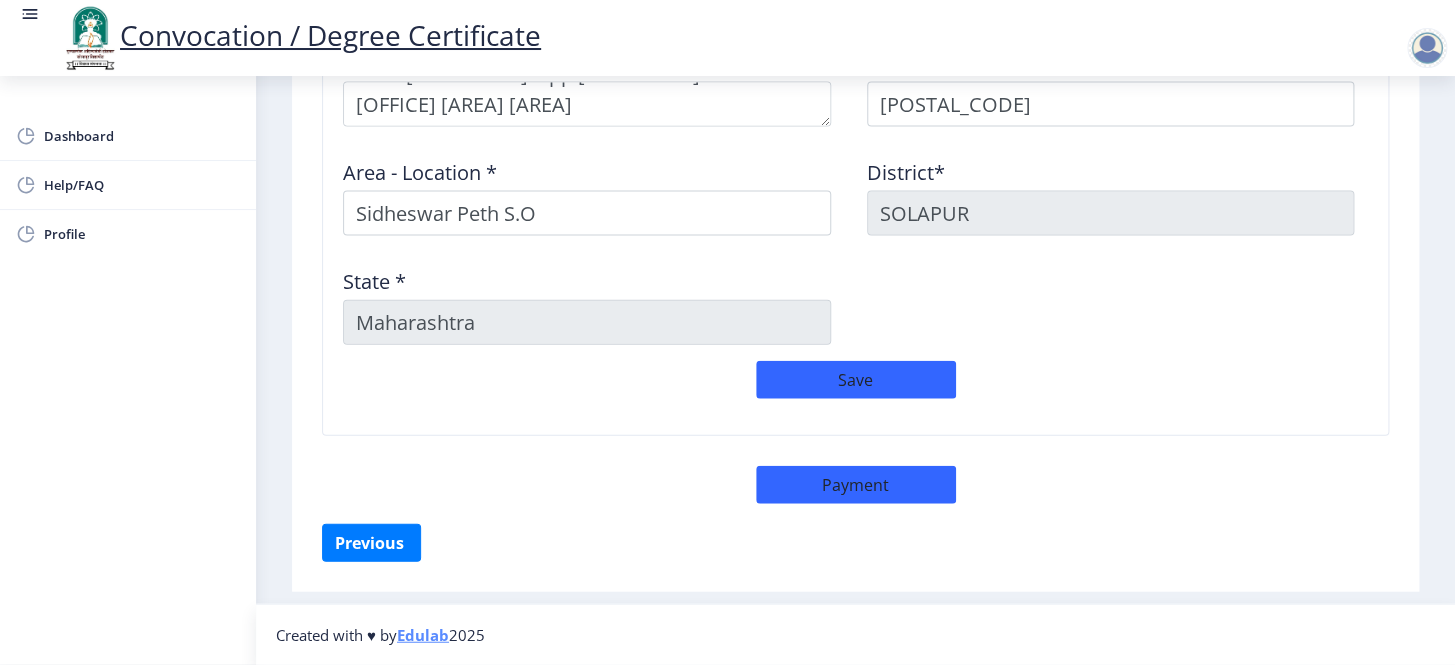 select on "sealed" 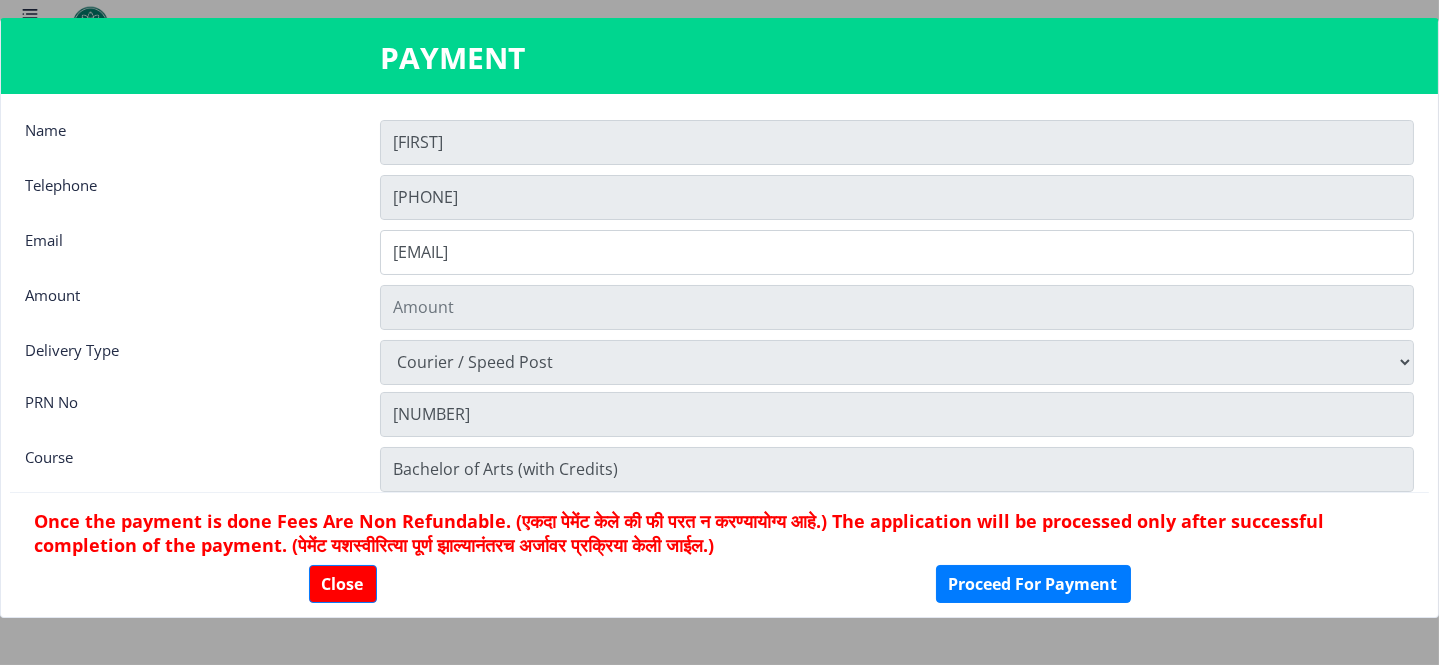 type on "1885" 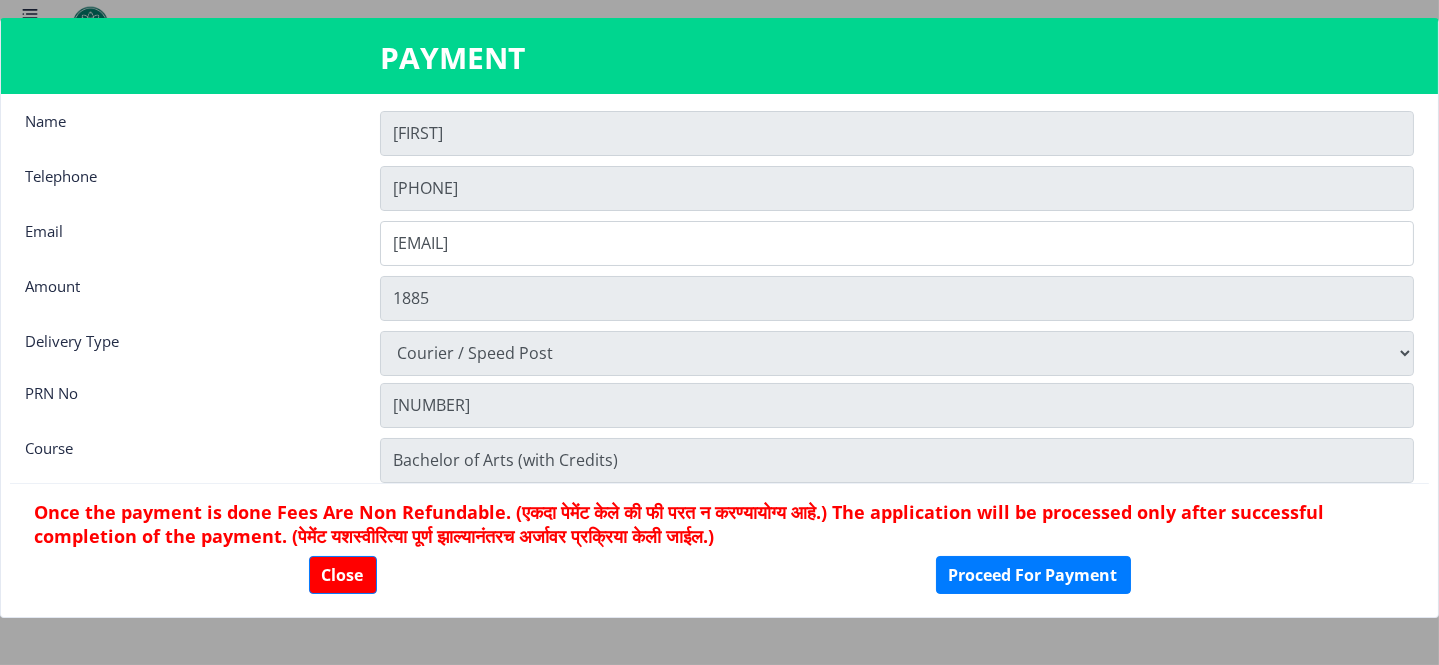 scroll, scrollTop: 0, scrollLeft: 0, axis: both 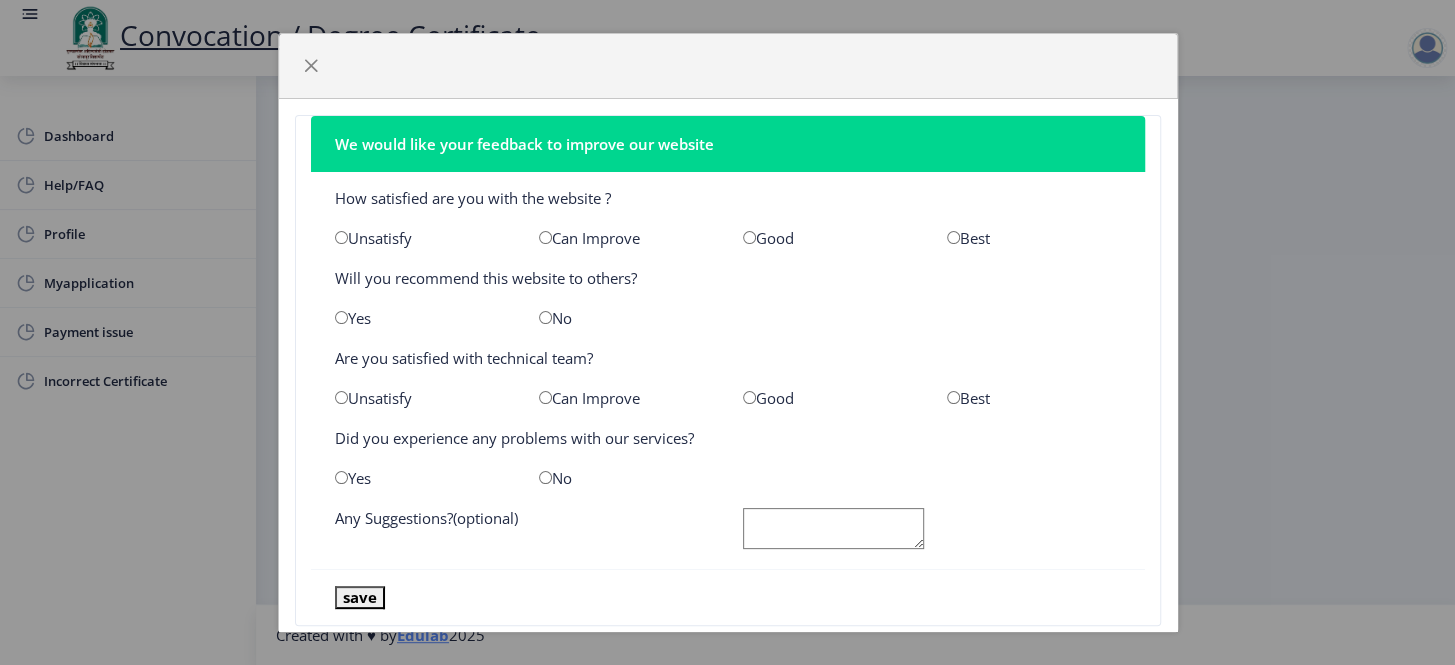 click at bounding box center [749, 237] 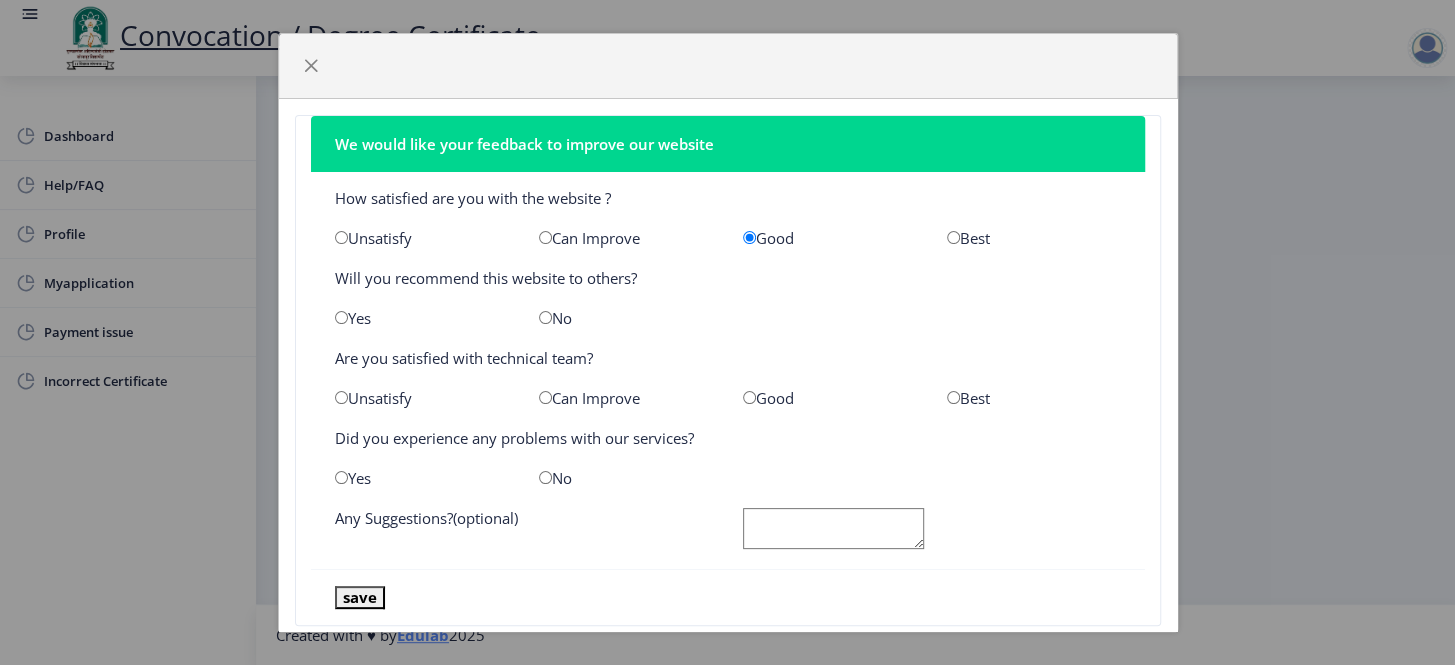 click at bounding box center [341, 317] 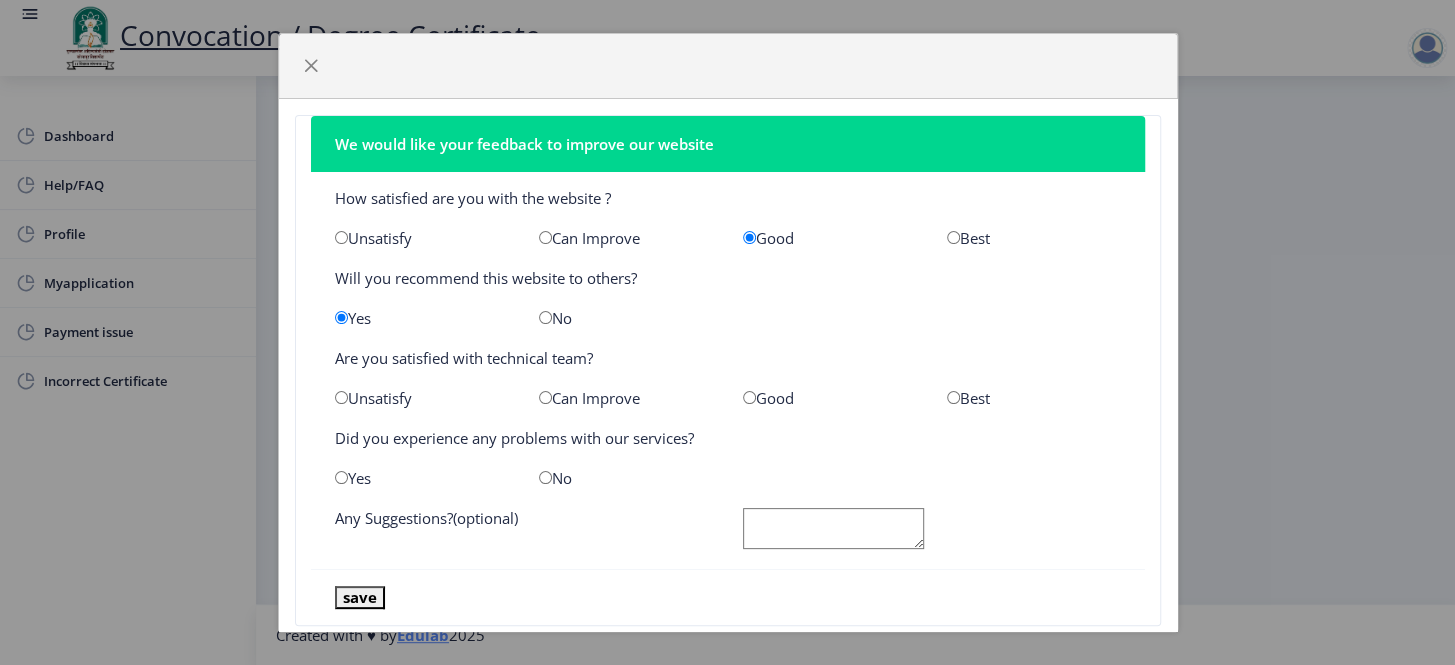 click on "Good" 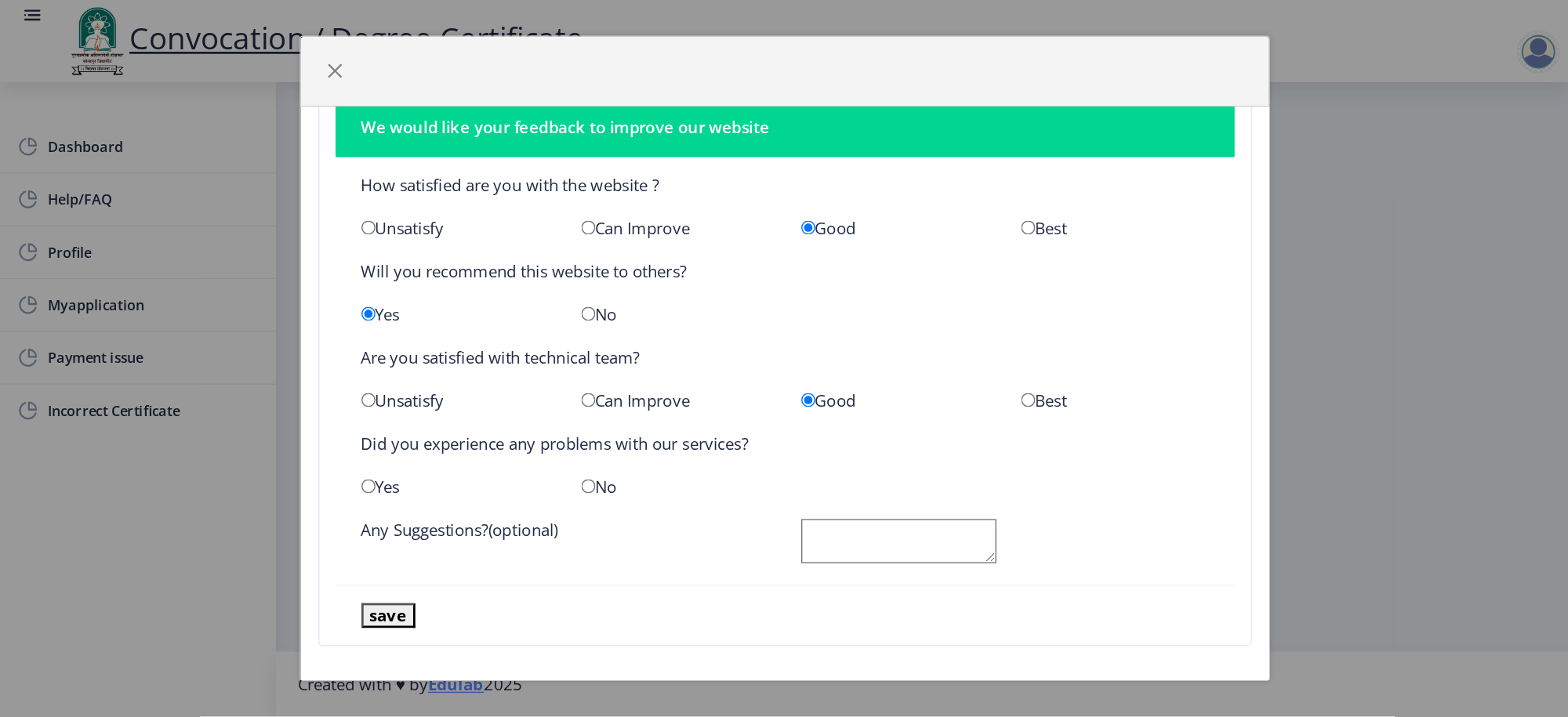 scroll, scrollTop: 31, scrollLeft: 0, axis: vertical 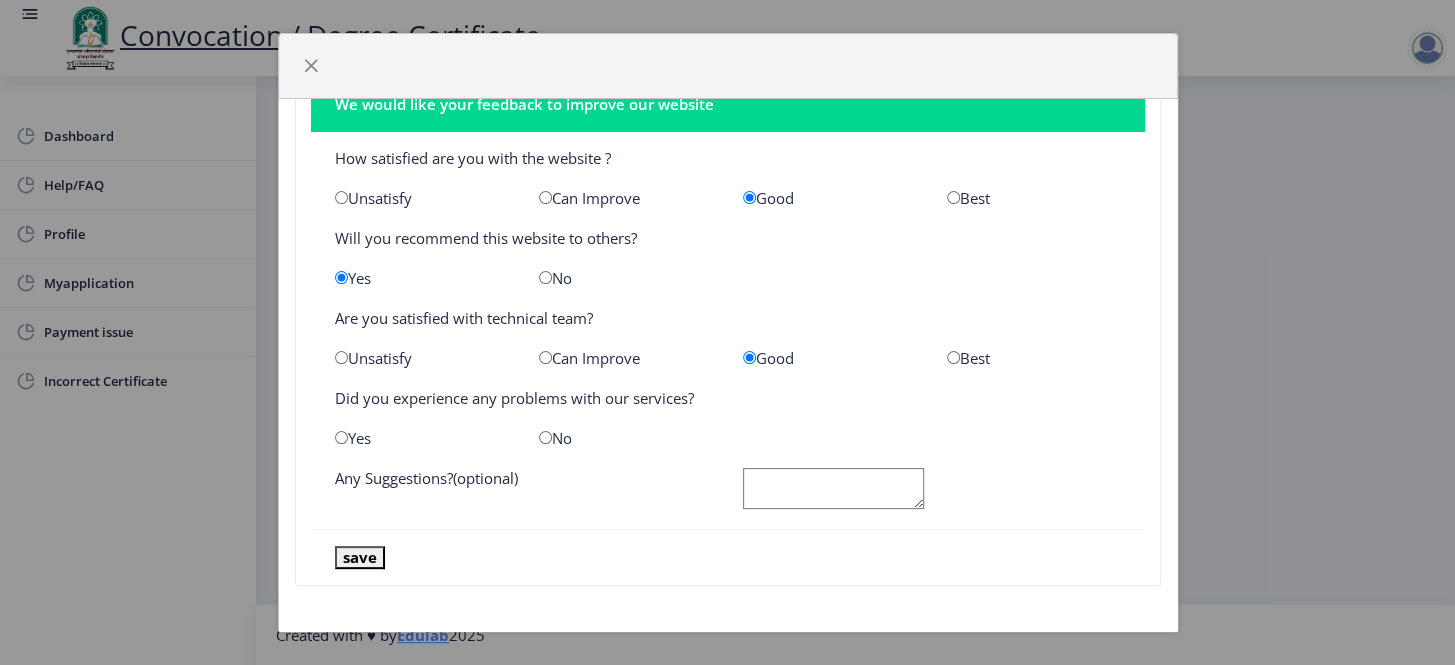 click at bounding box center (545, 437) 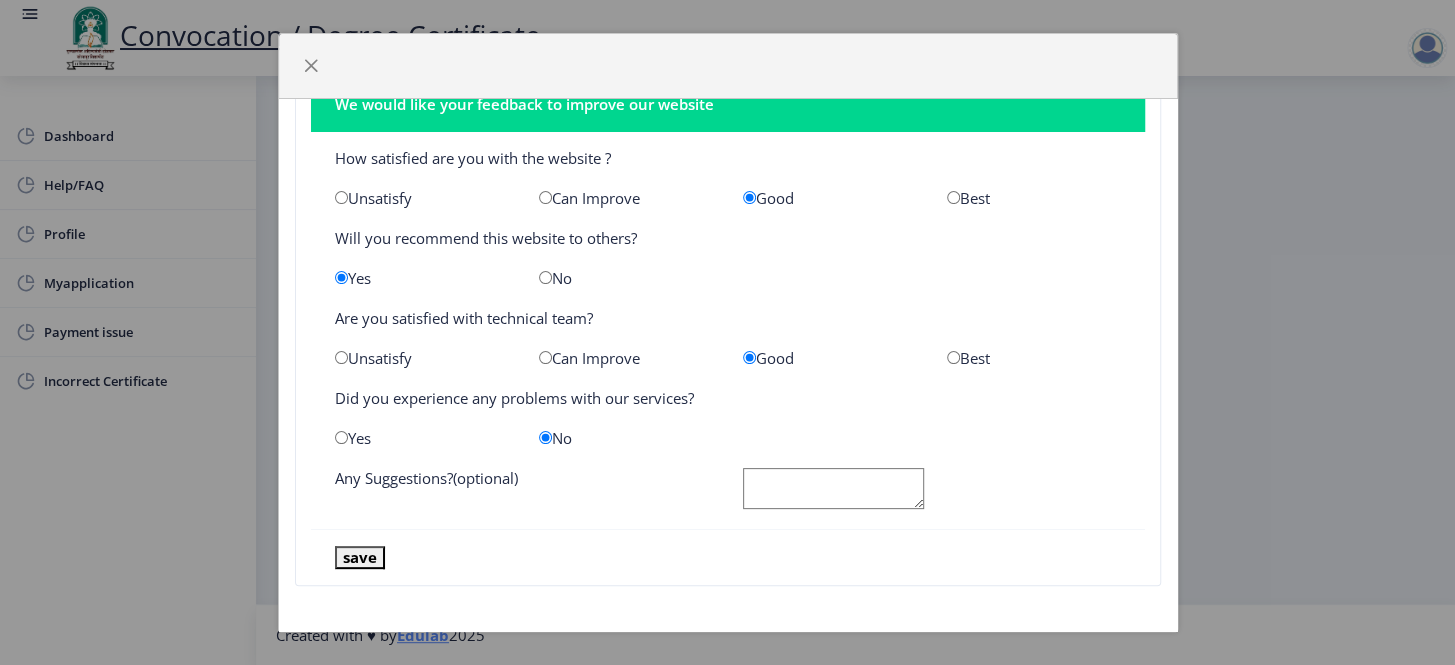 click 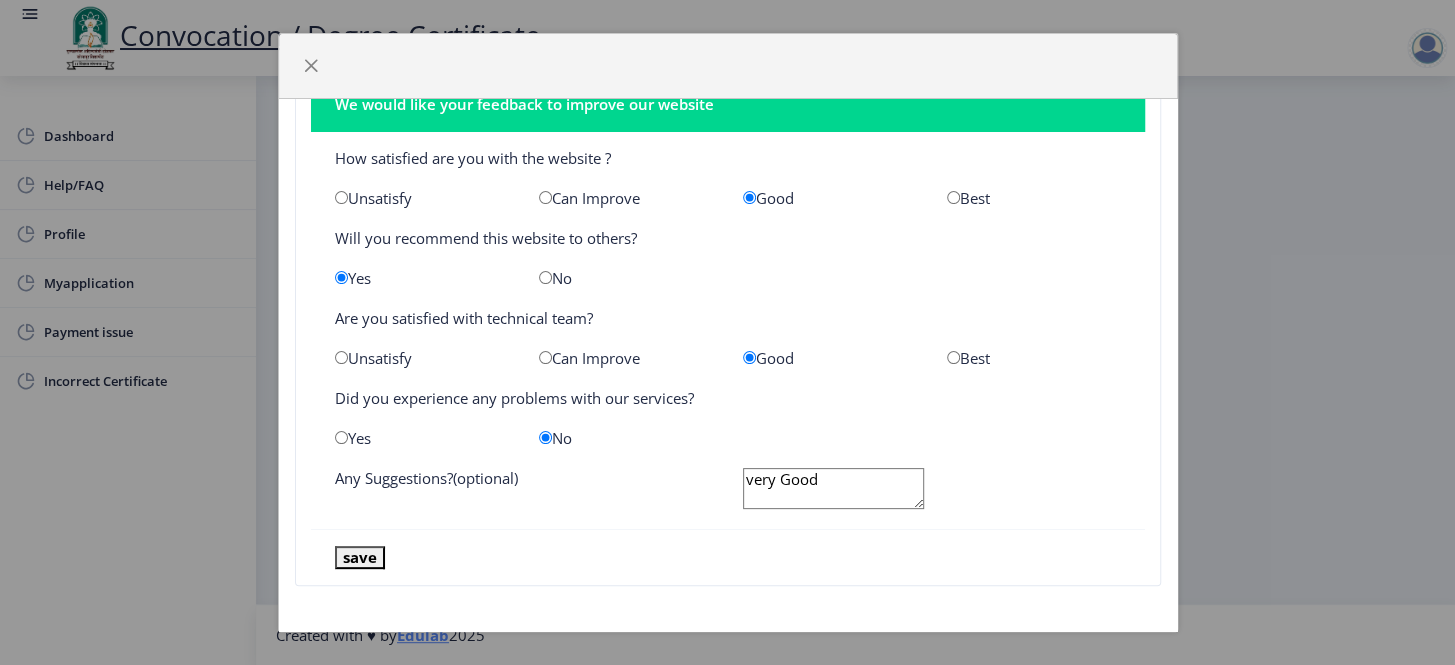 click on "very Good" 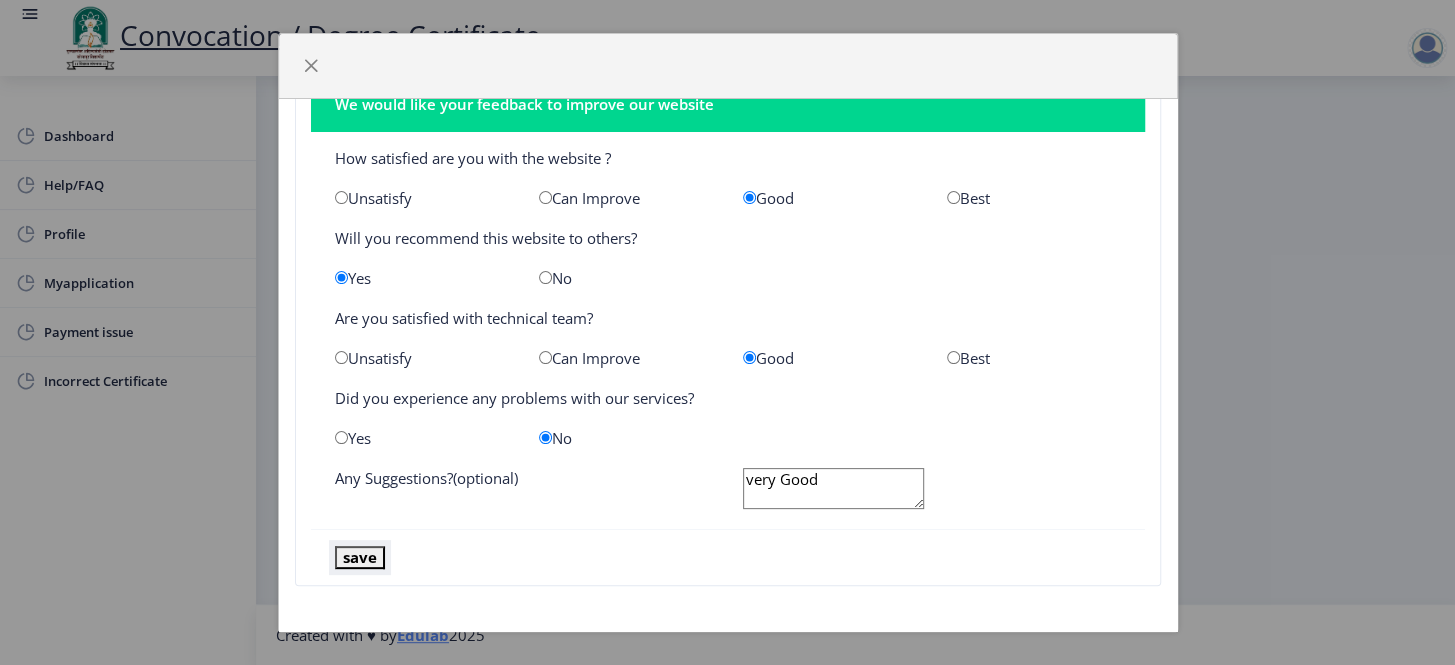 click on "save" 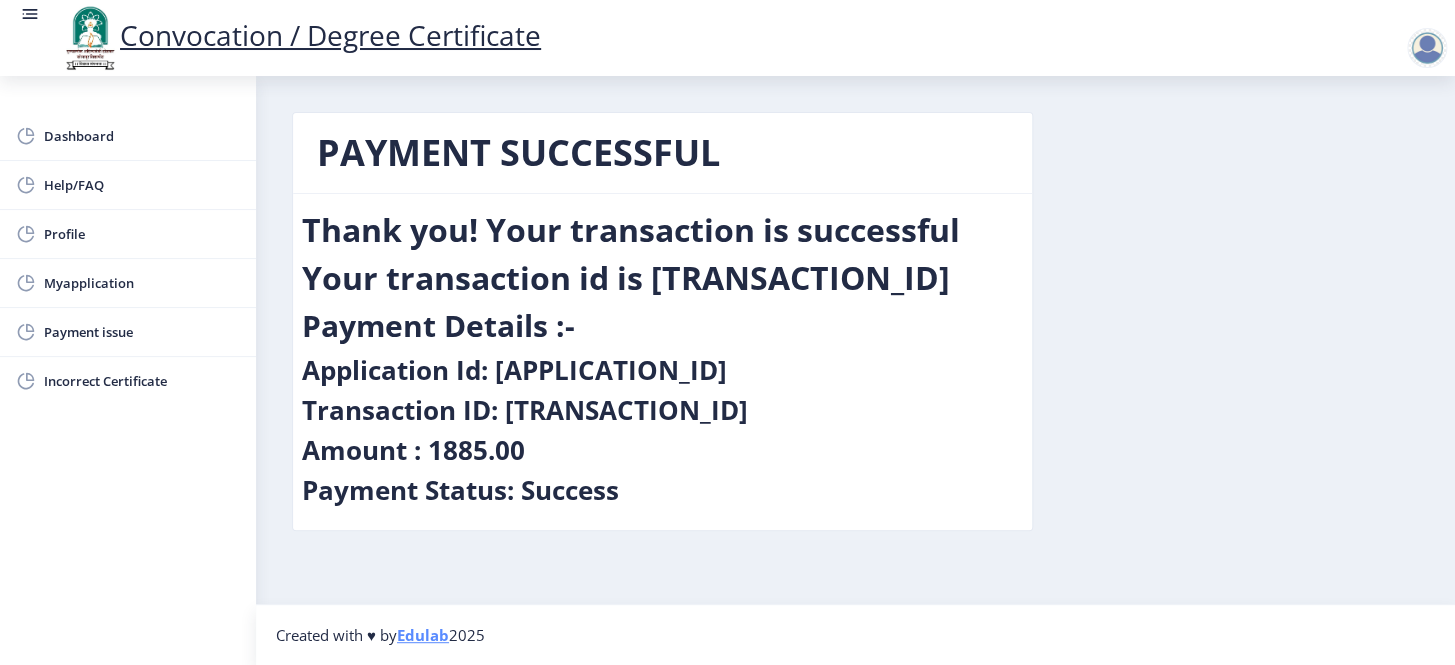 click 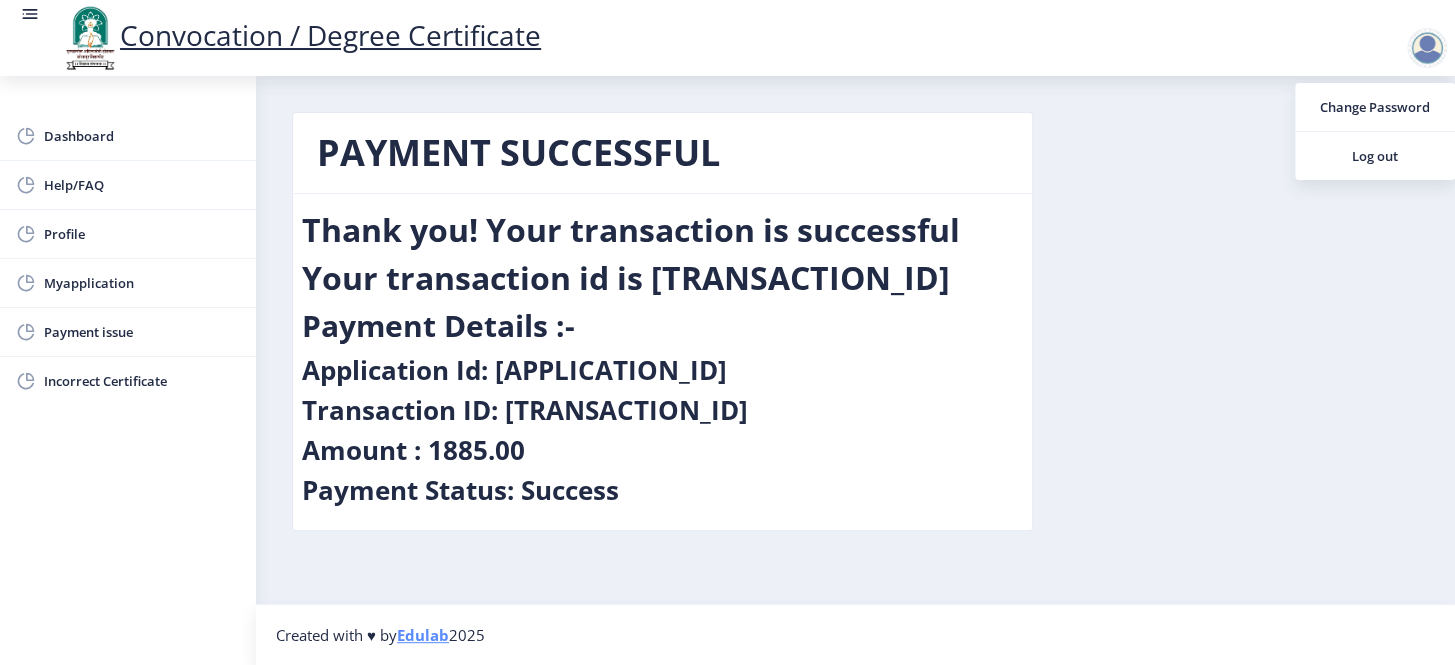 click on "PAYMENT SUCCESSFUL  Thank you! Your transaction is successful   Your transaction id is 113885277461   Payment Details :-   Application Id: 2069   Transaction ID: 113885277461   Amount : 1885.00   Payment Status: Success" 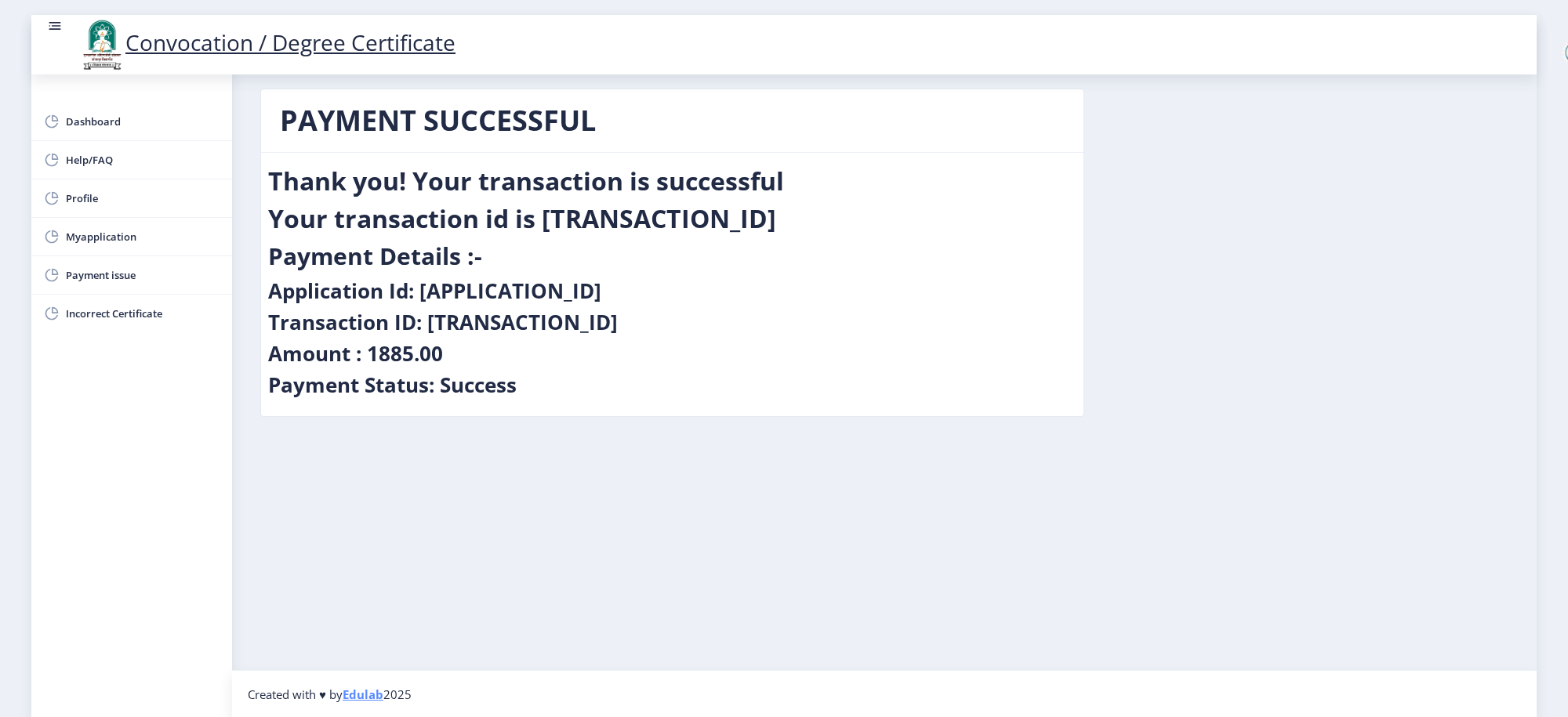 scroll, scrollTop: 0, scrollLeft: 0, axis: both 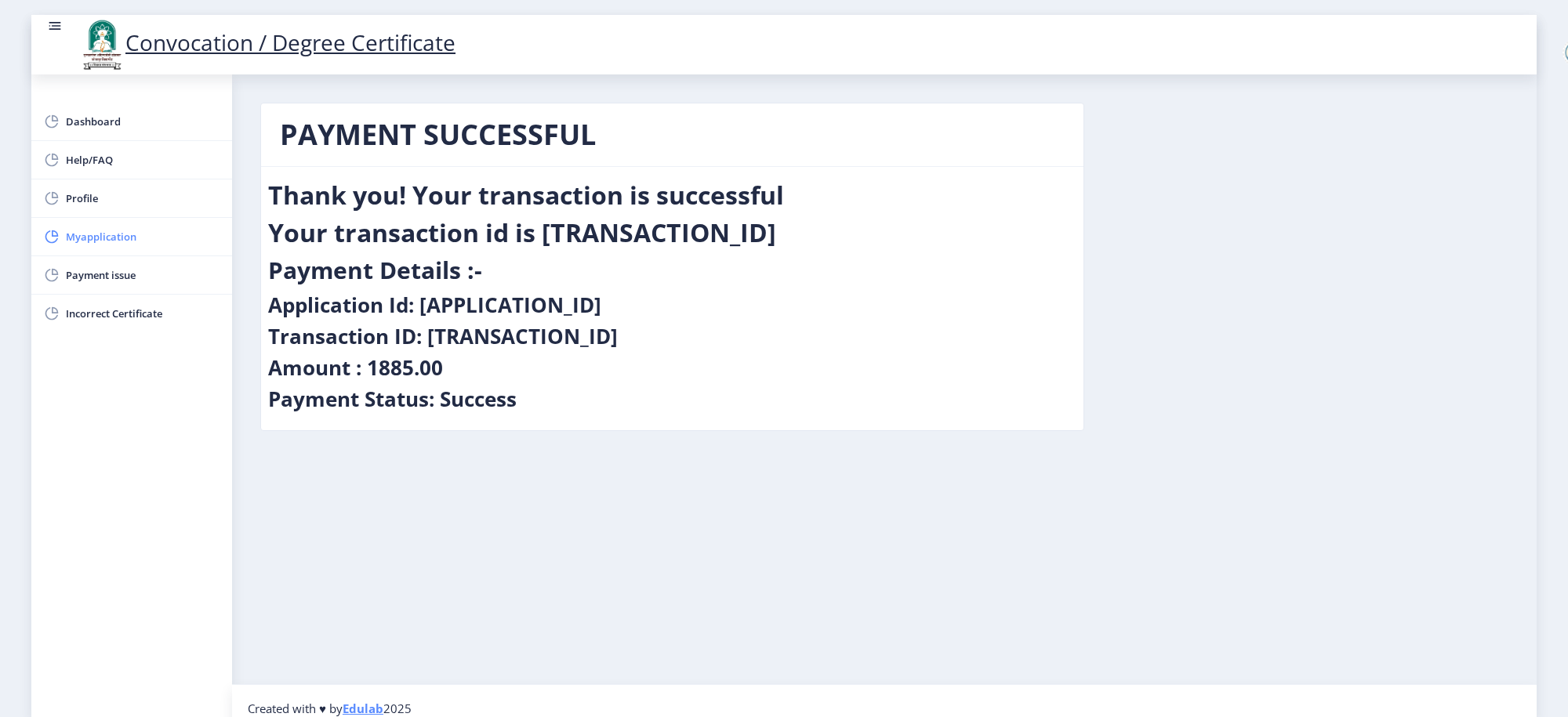 click on "Myapplication" 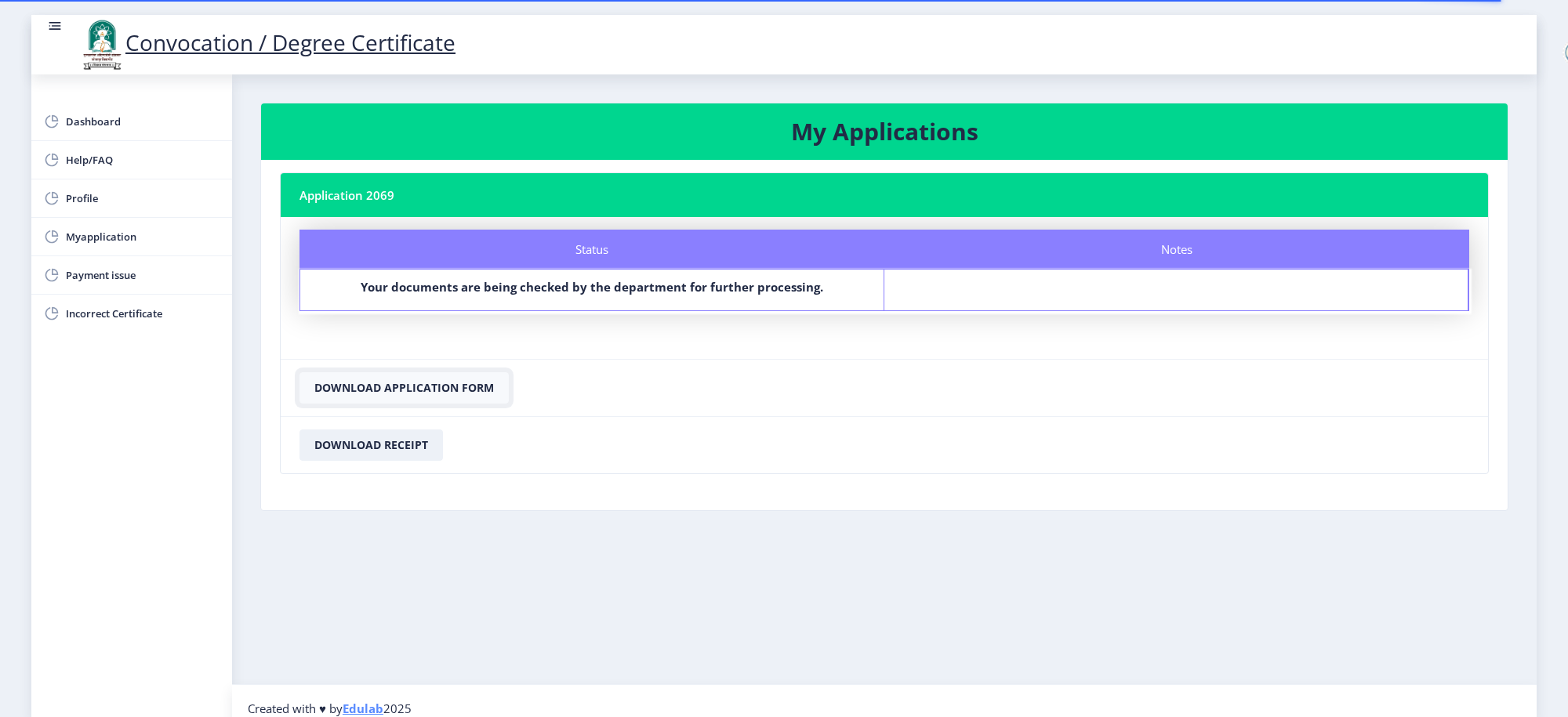 click on "Download Application Form" 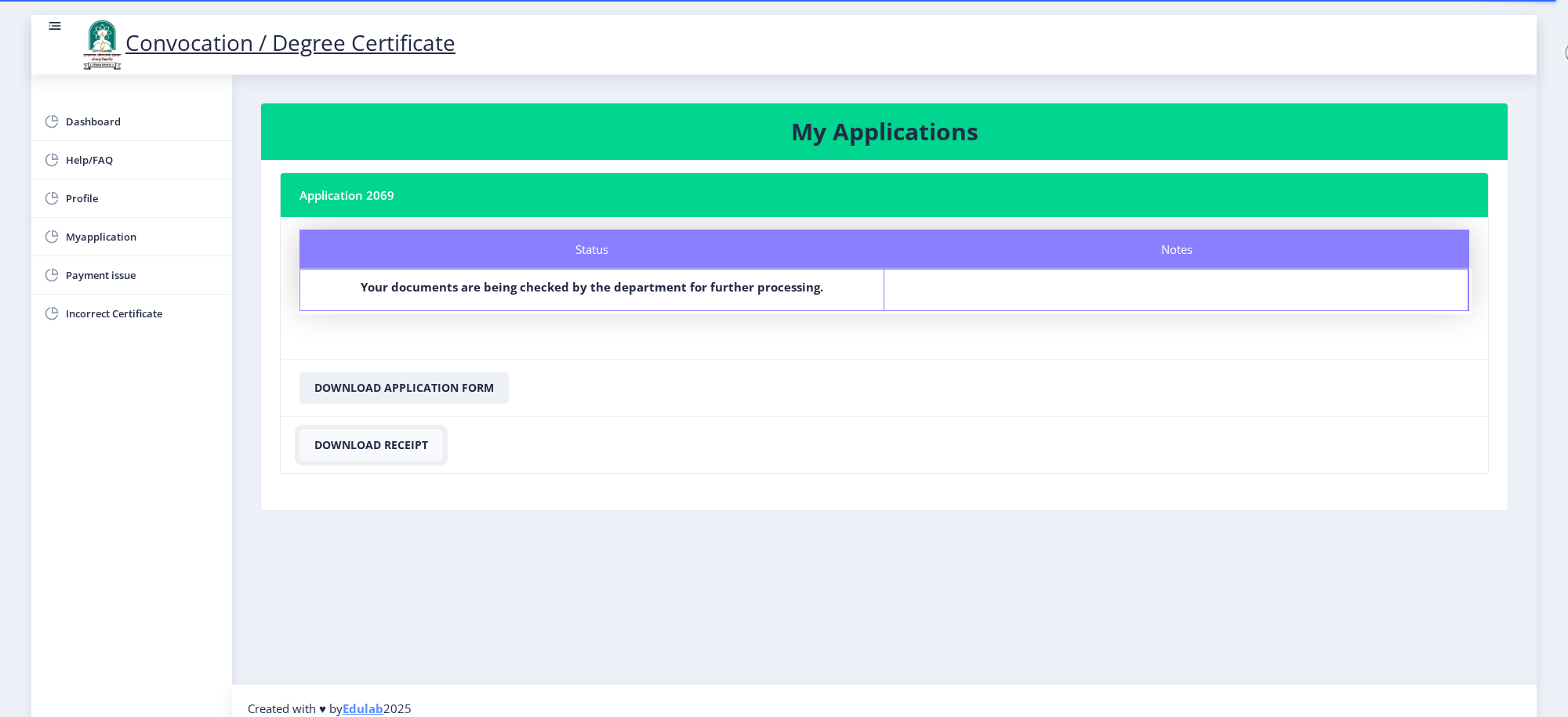 click on "Download Receipt" 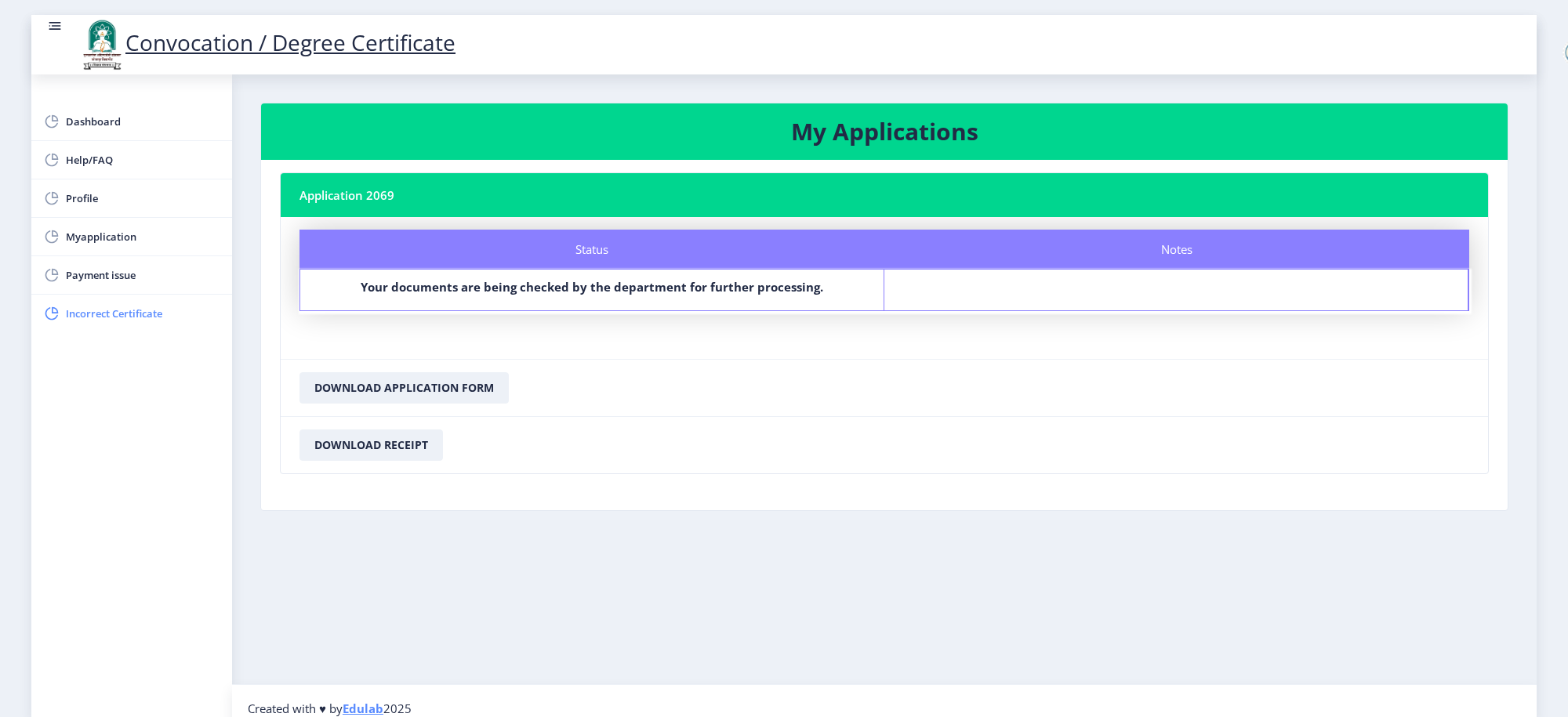 click on "Incorrect Certificate" 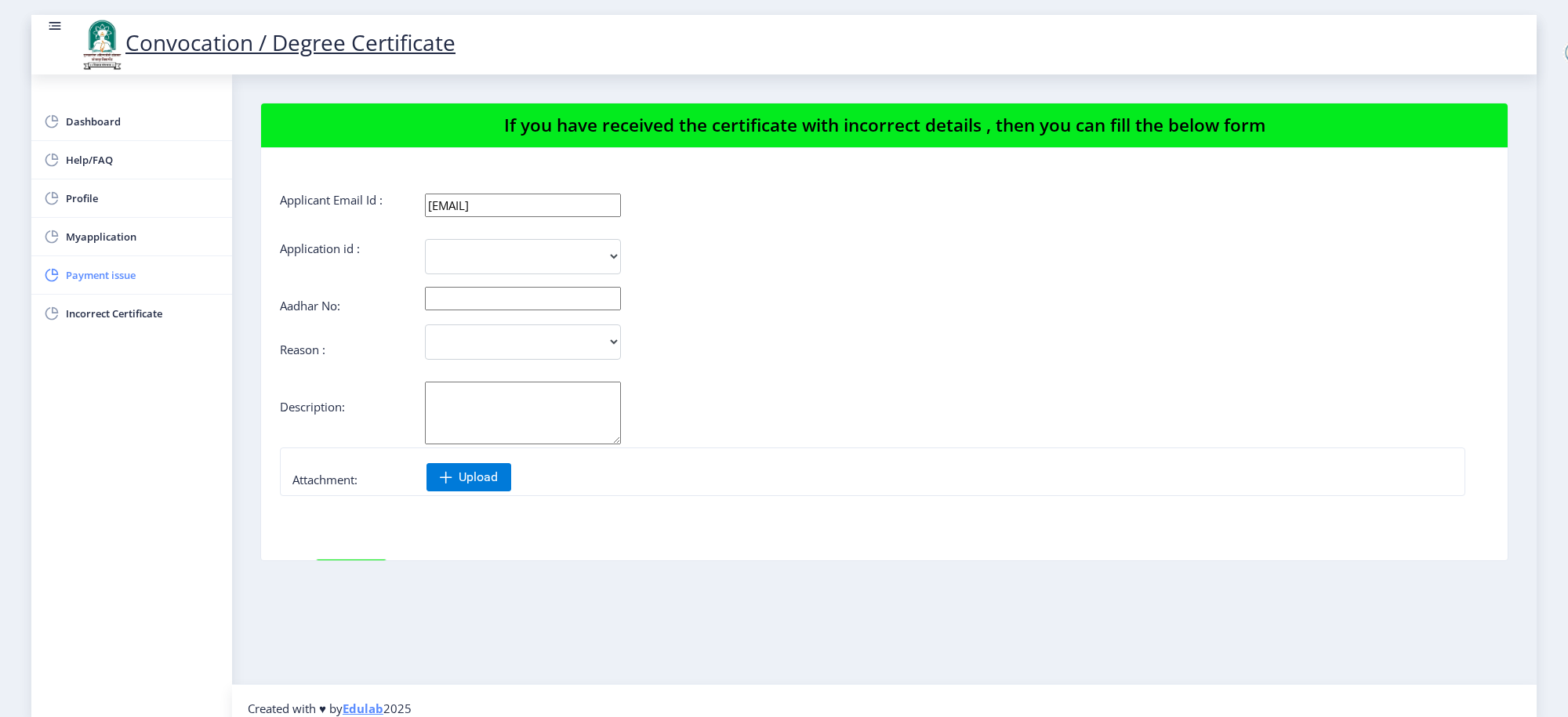 click on "Payment issue" 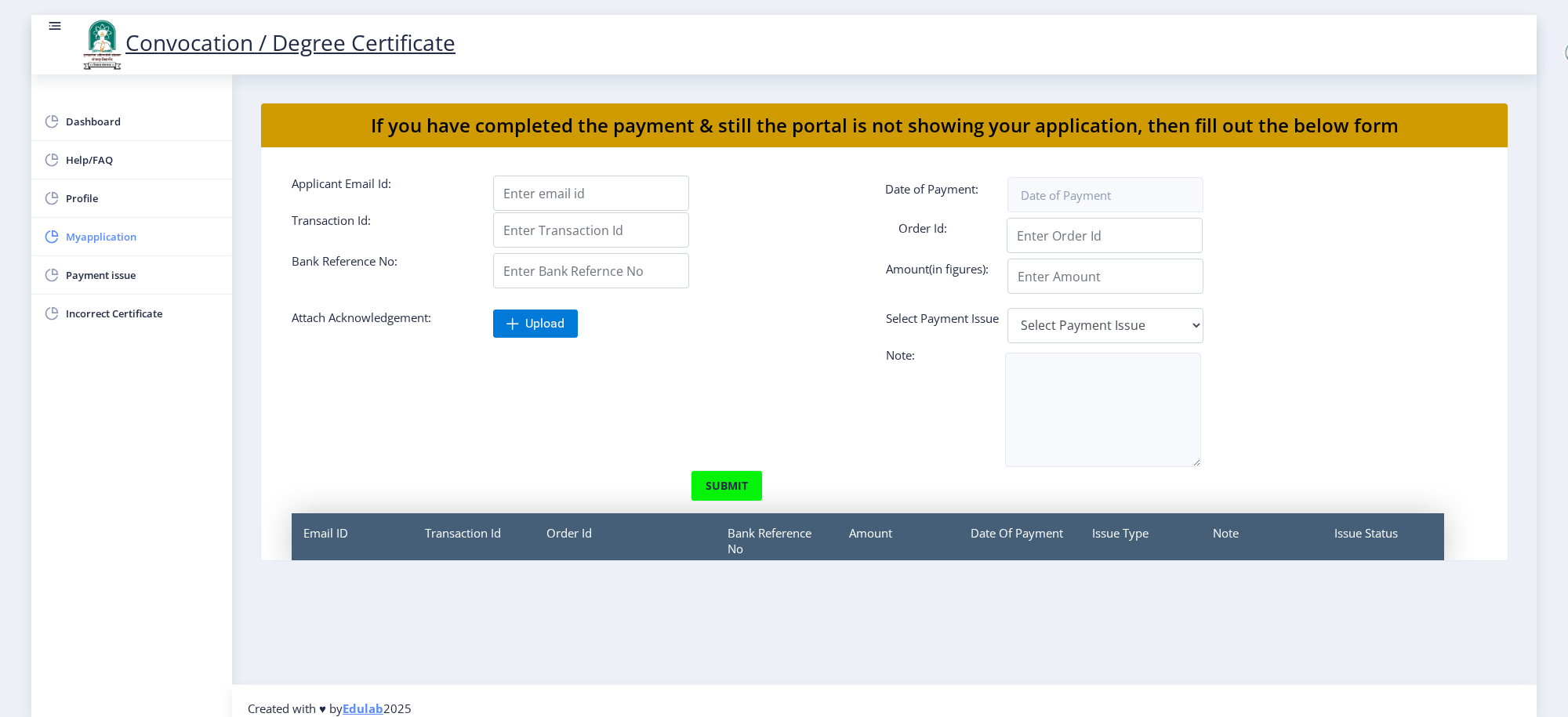 click on "Myapplication" 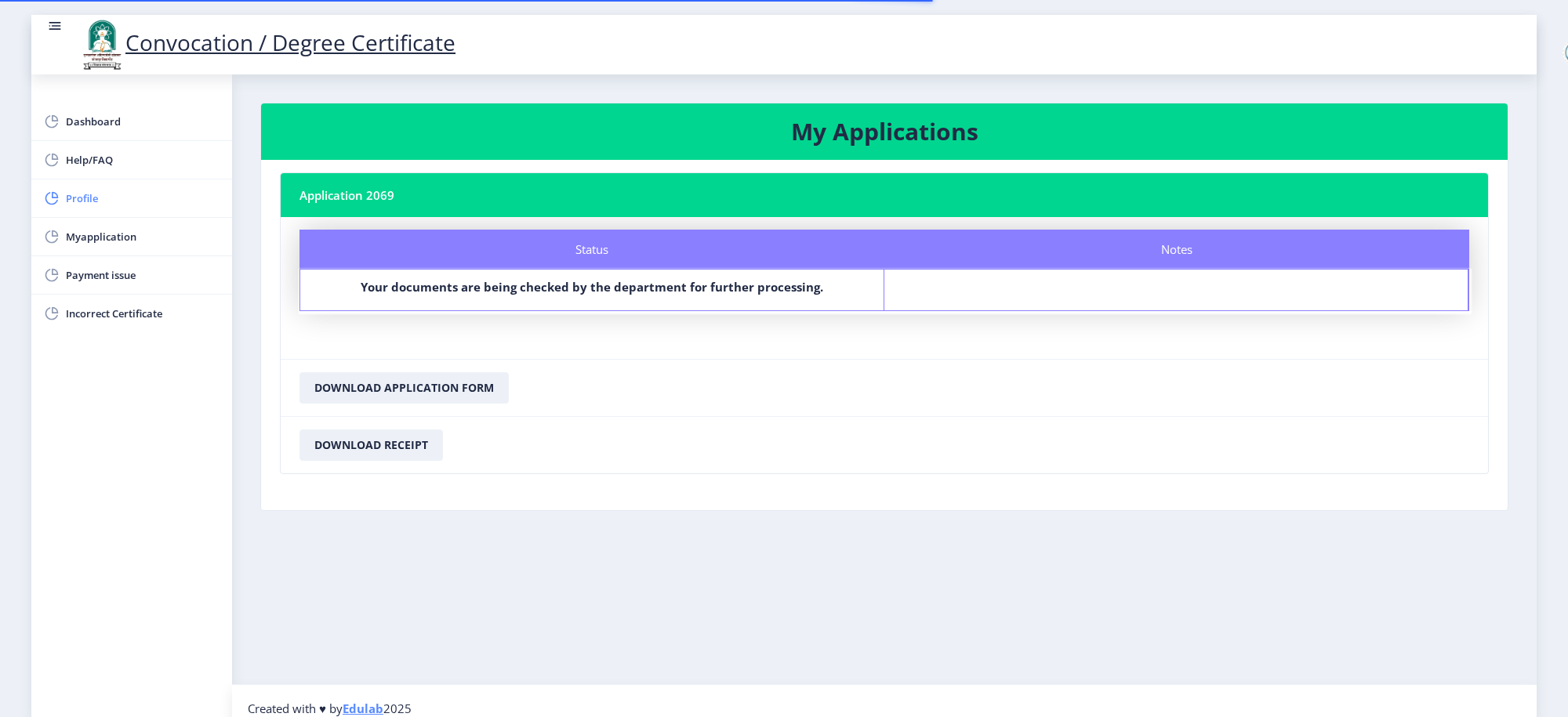 click on "Profile" 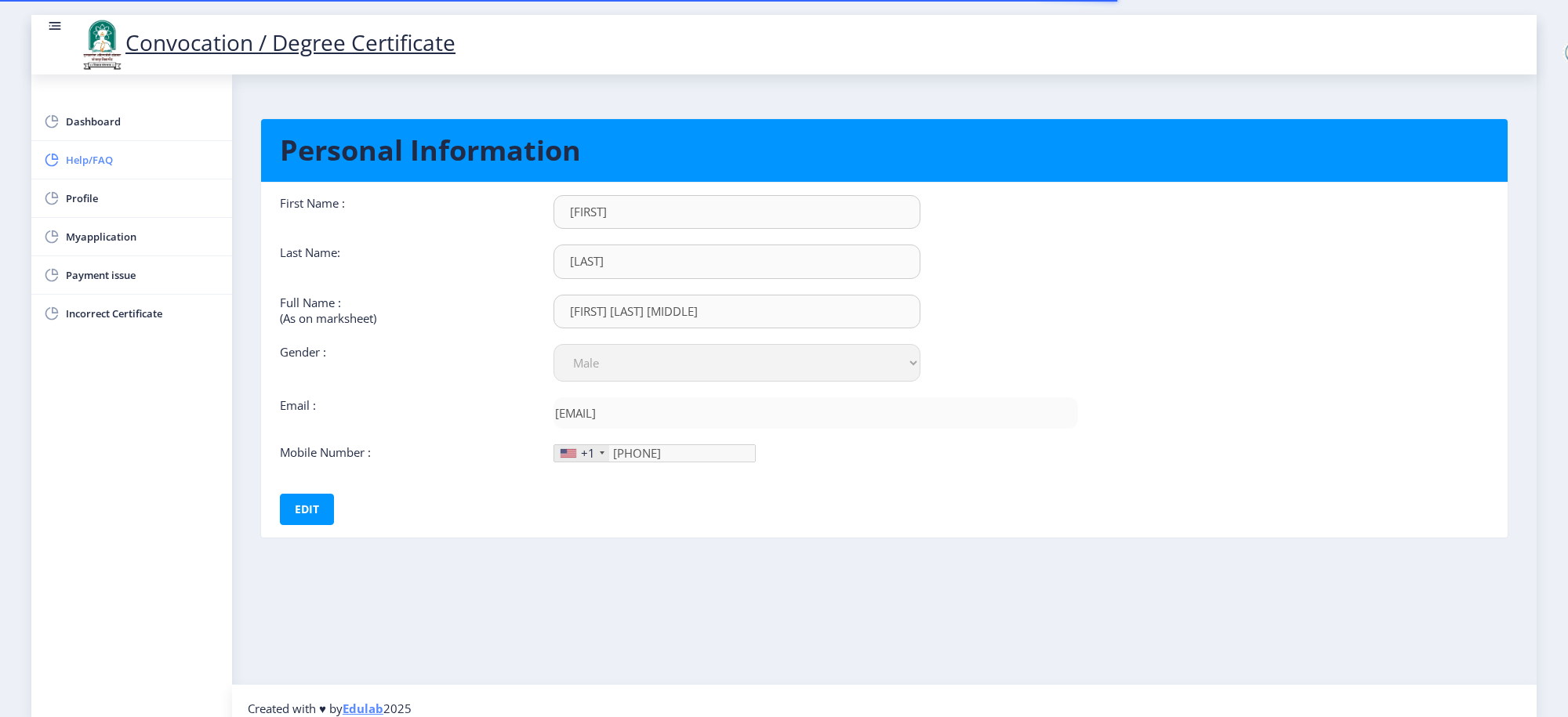 type on "751-752-42" 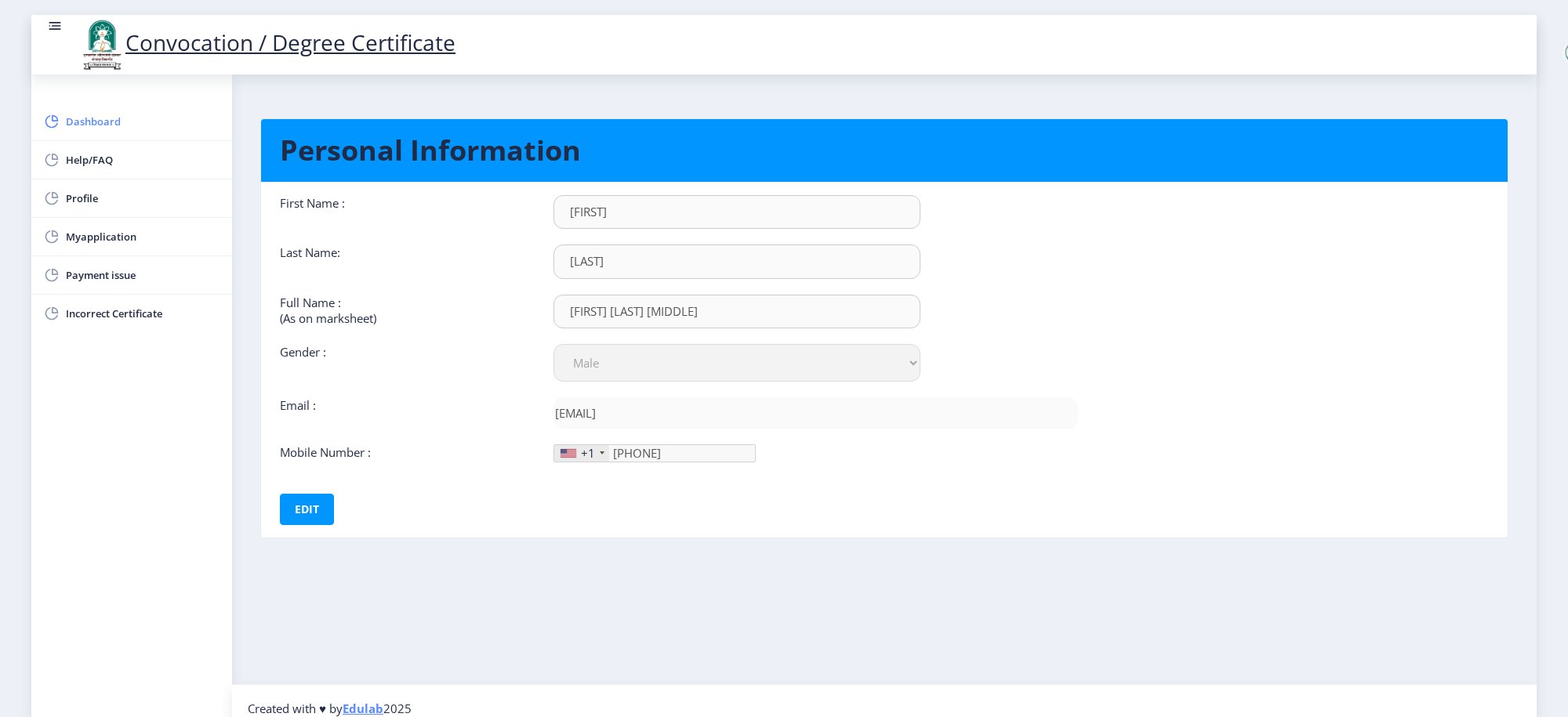 click on "Dashboard" 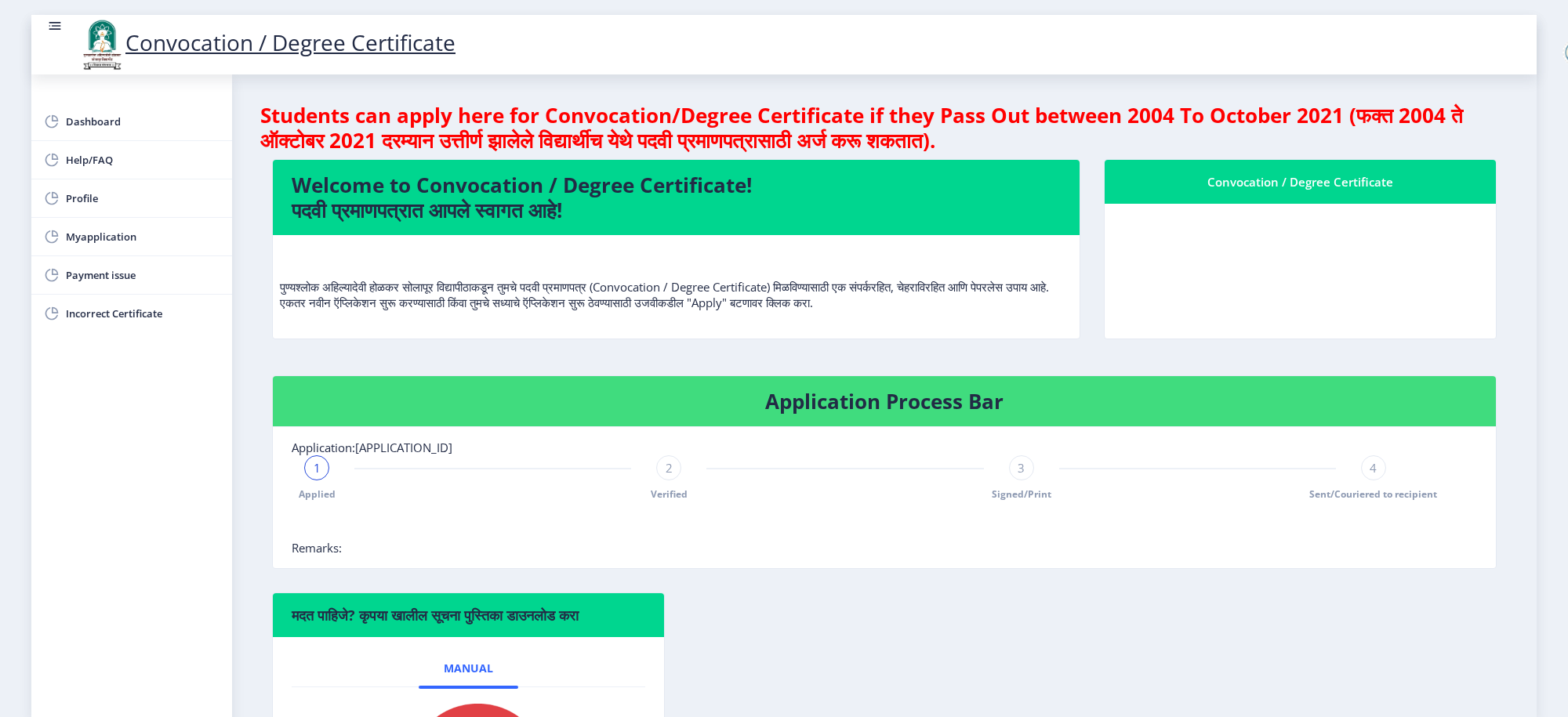 click on "Convocation / Degree Certificate" 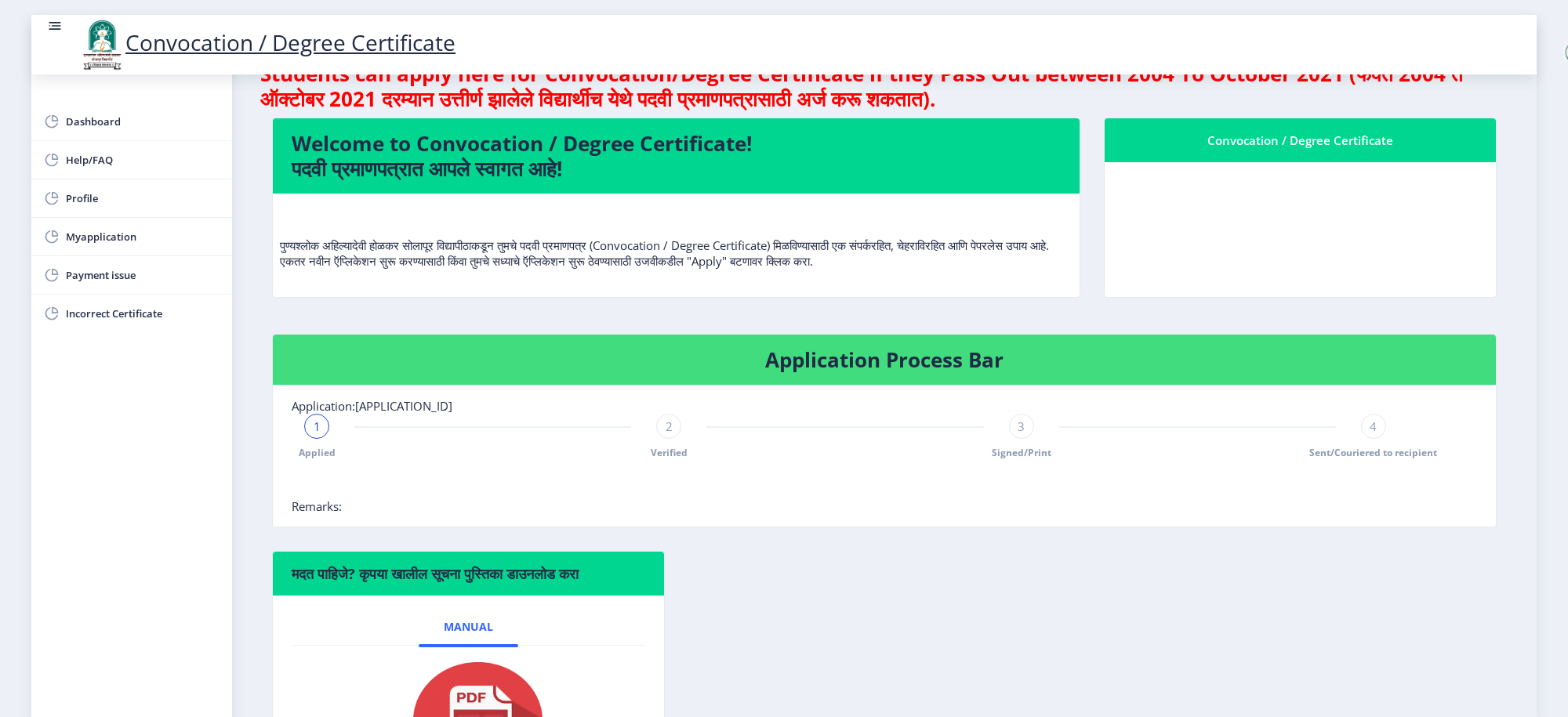 scroll, scrollTop: 0, scrollLeft: 0, axis: both 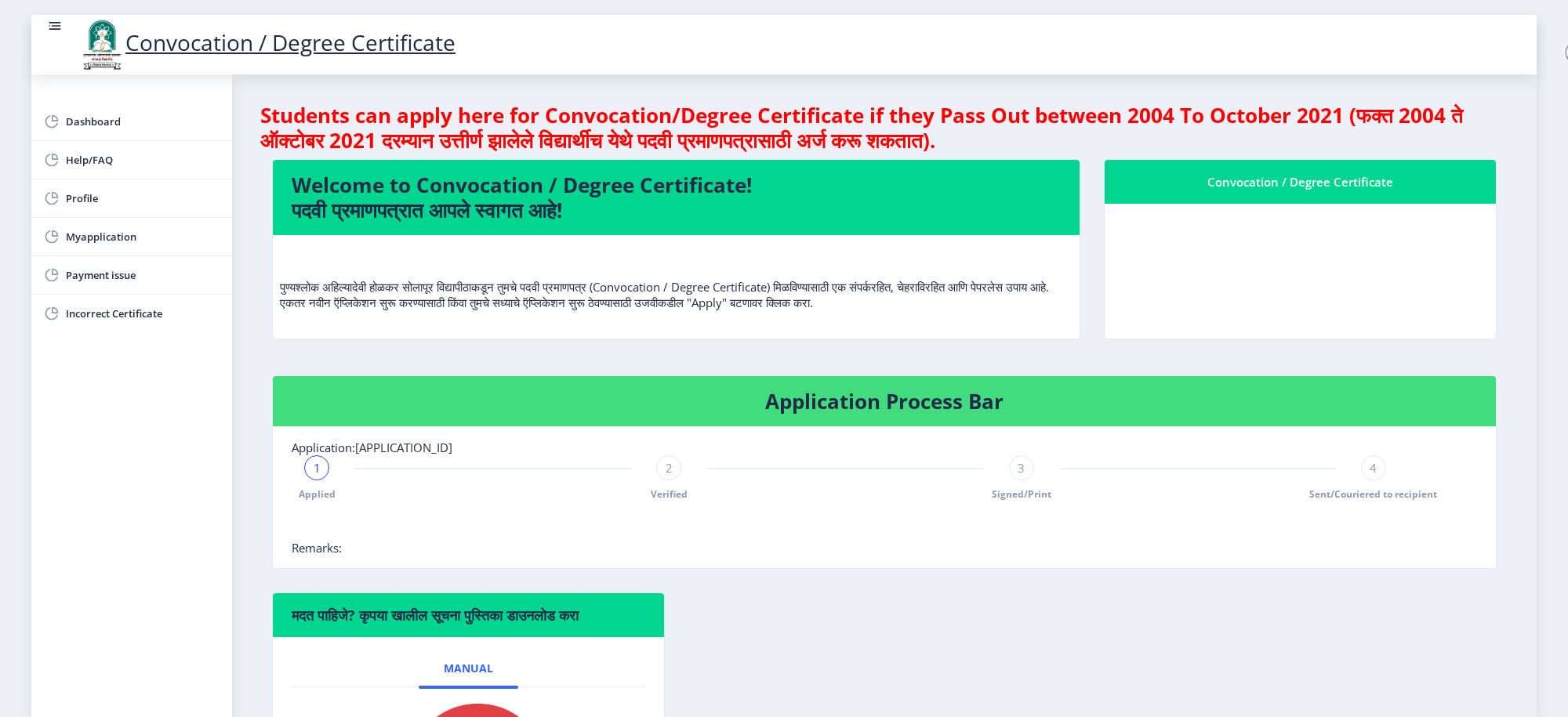 click on "Convocation / Degree Certificate" 